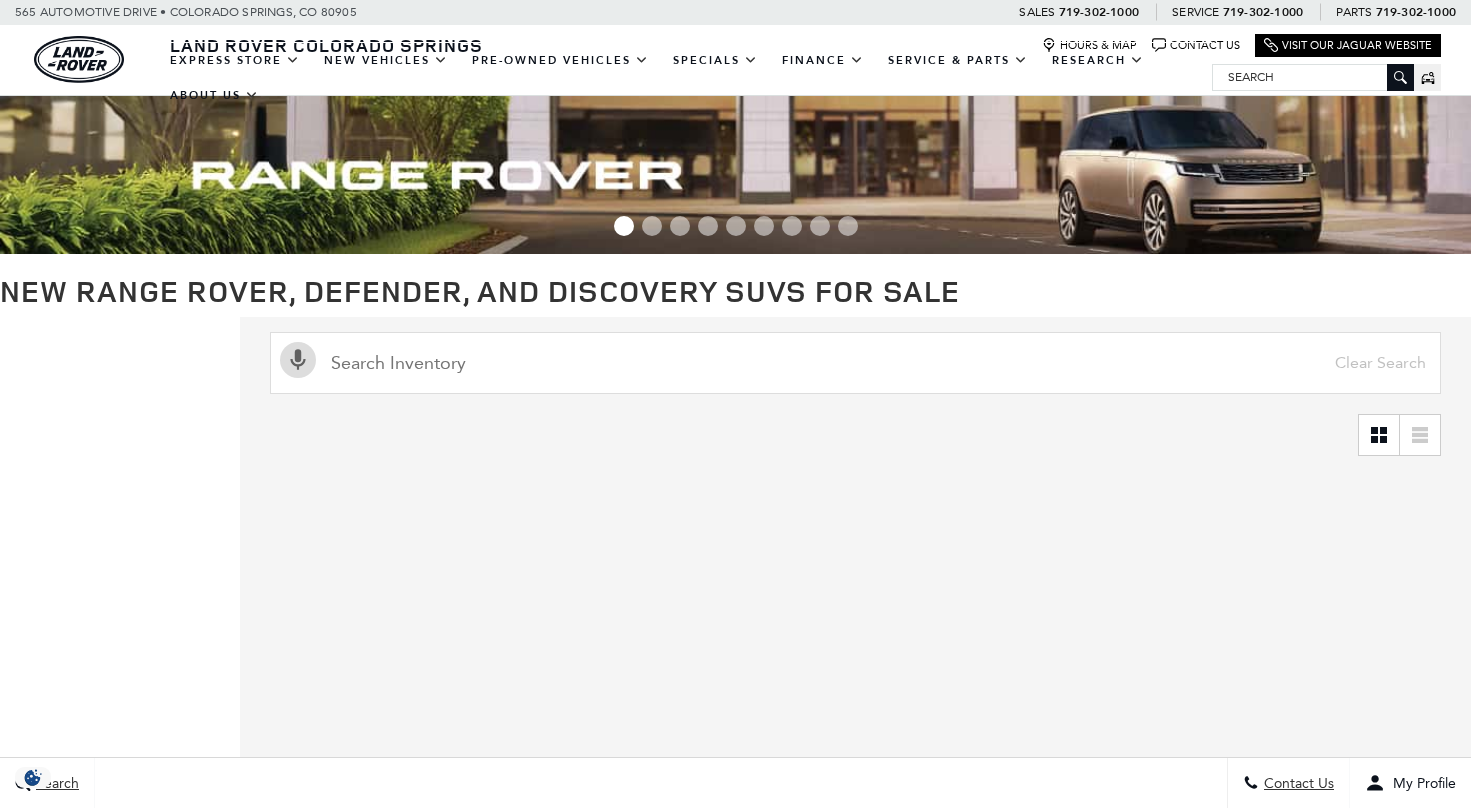 scroll, scrollTop: 0, scrollLeft: 0, axis: both 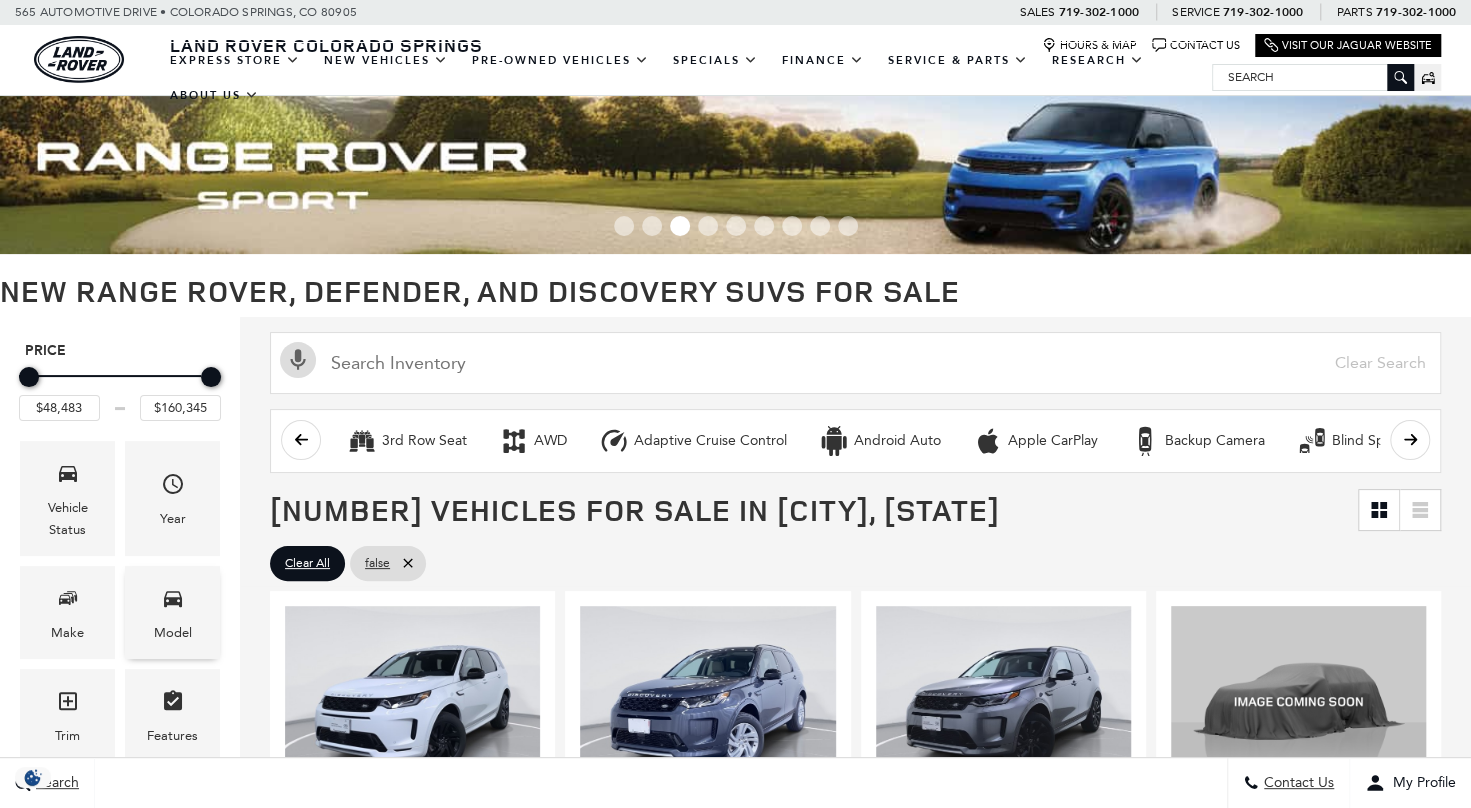 click 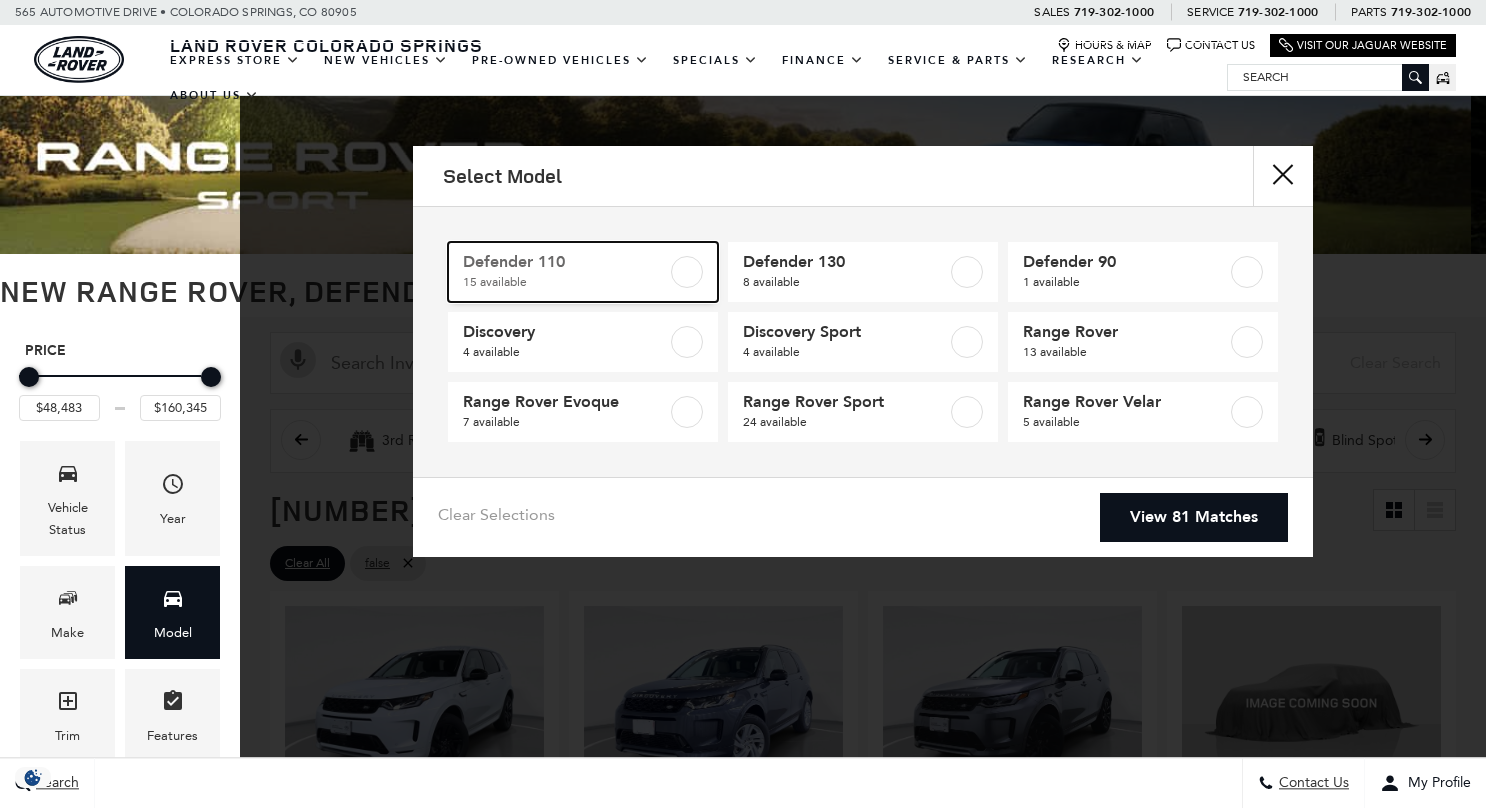 click on "15   available" at bounding box center (565, 282) 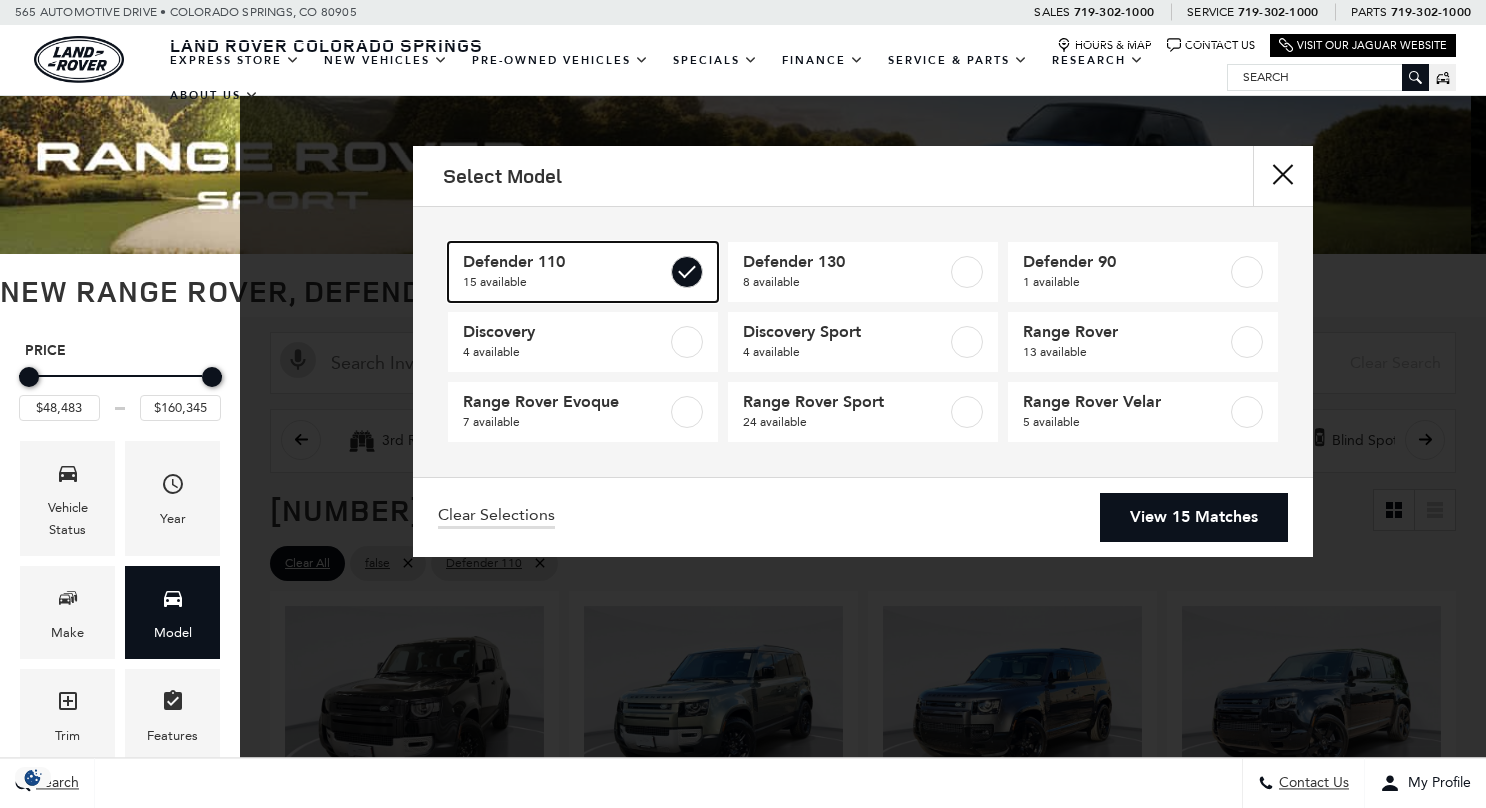 type on "$81,285" 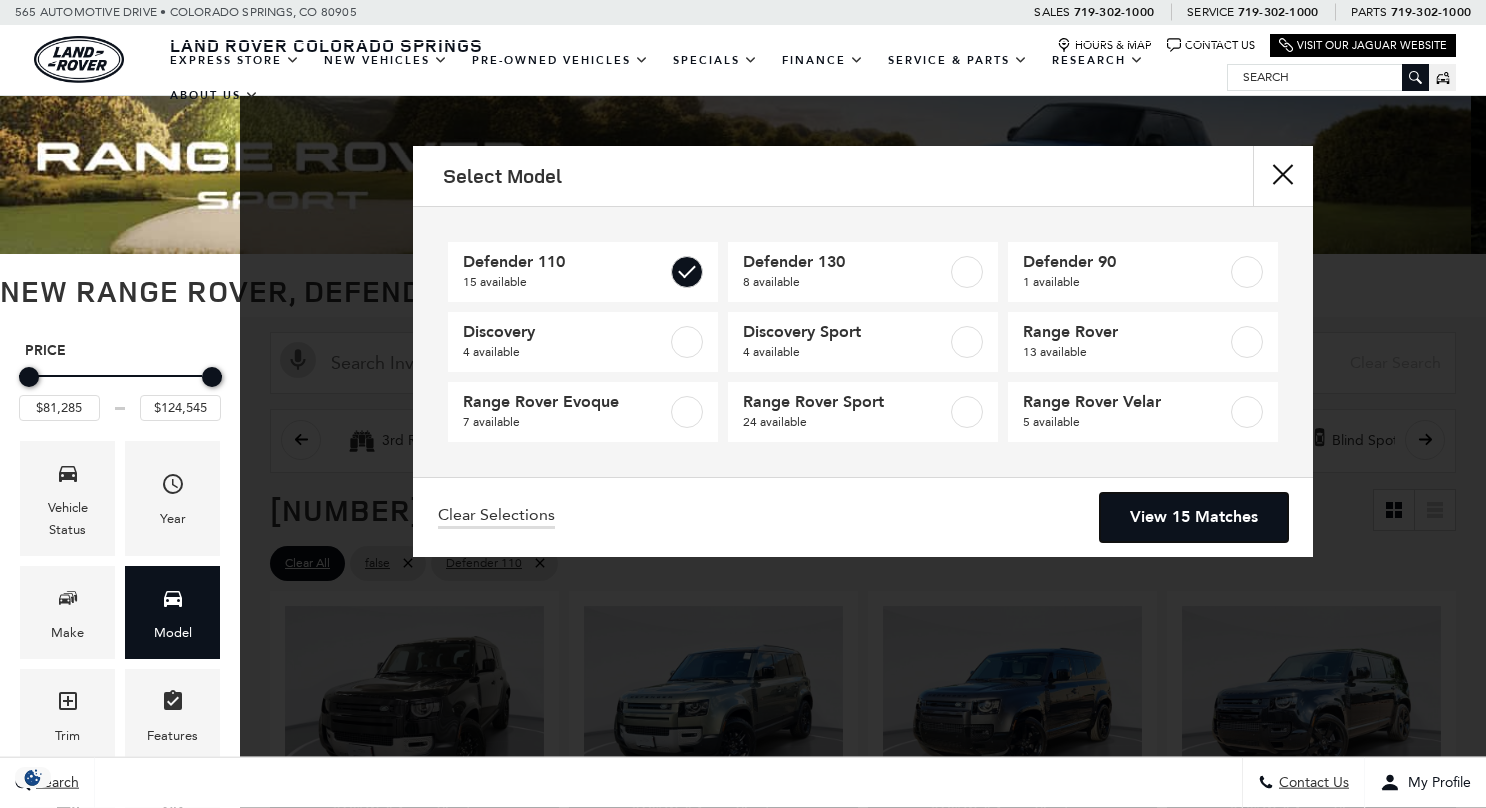 click on "View   15   Matches" at bounding box center [1194, 517] 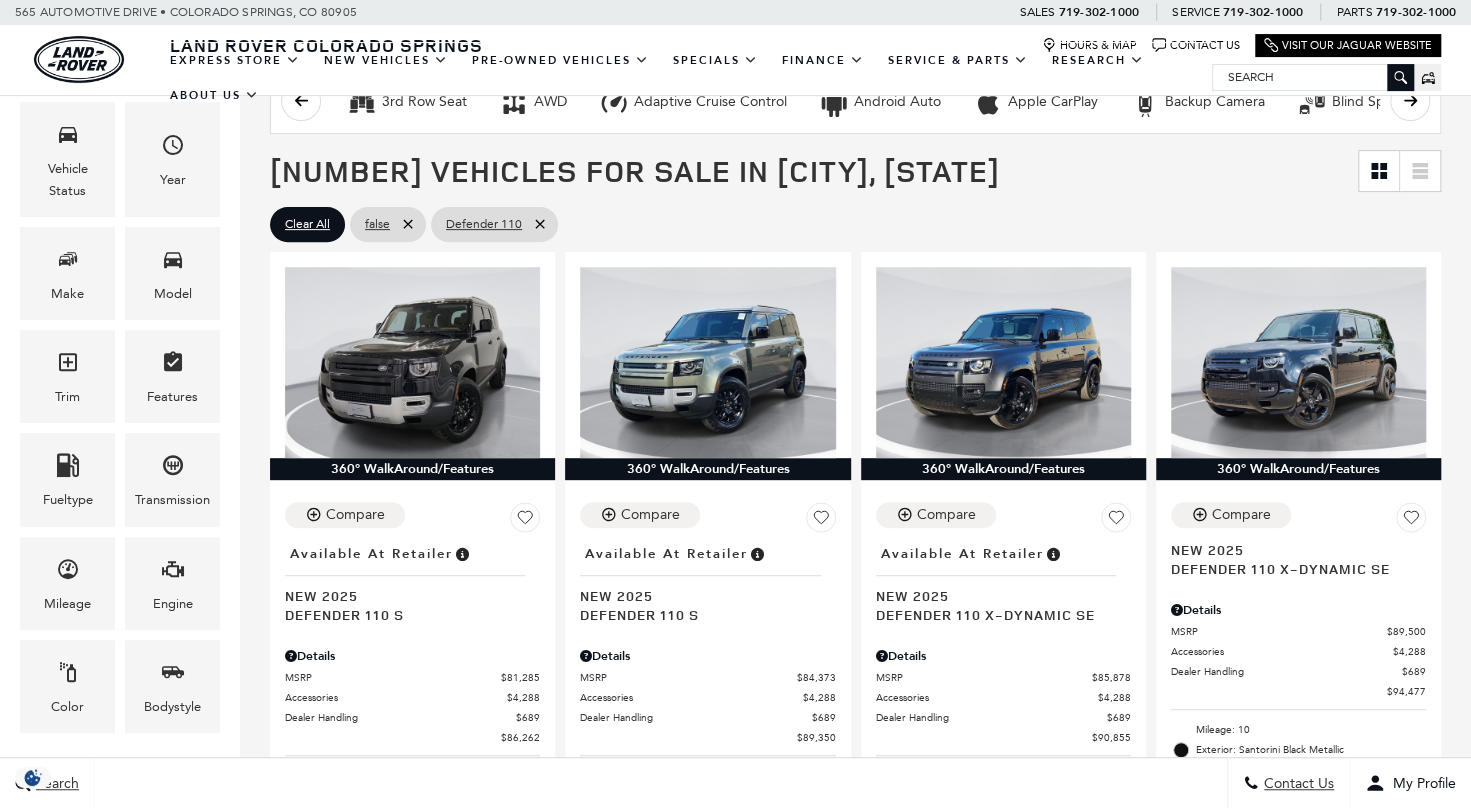 scroll, scrollTop: 363, scrollLeft: 0, axis: vertical 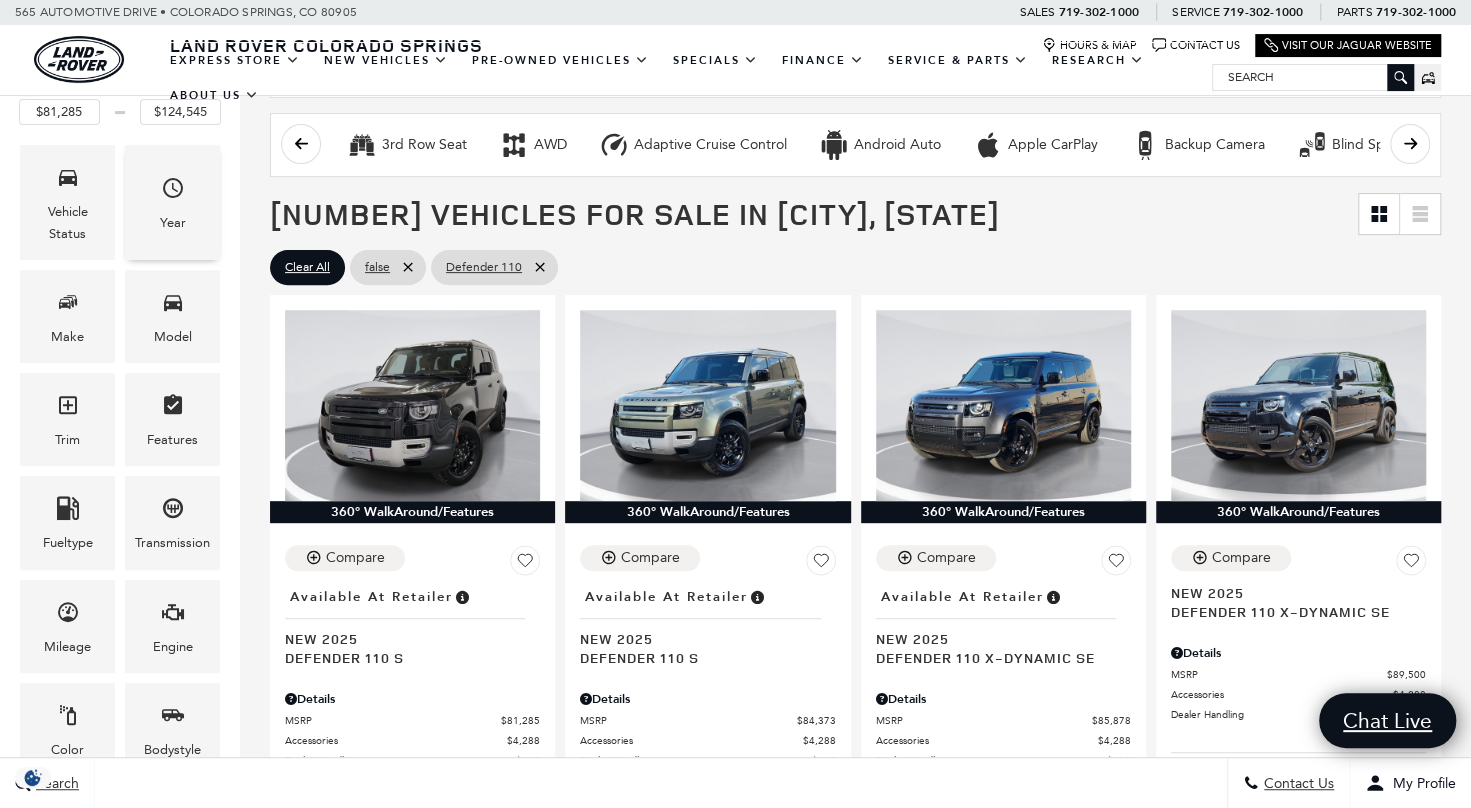 click on "Year" at bounding box center (172, 202) 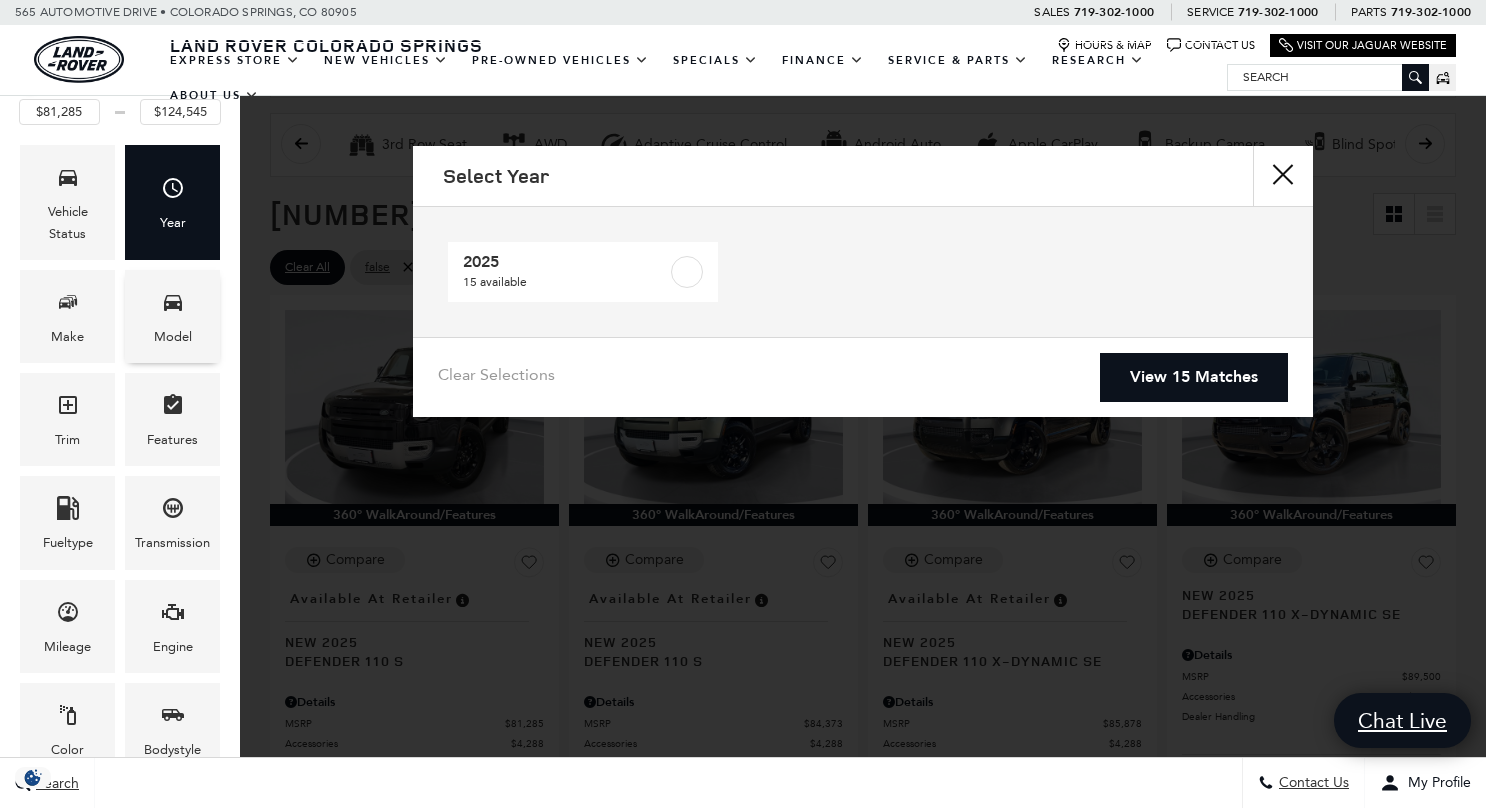 click on "Model" at bounding box center (172, 316) 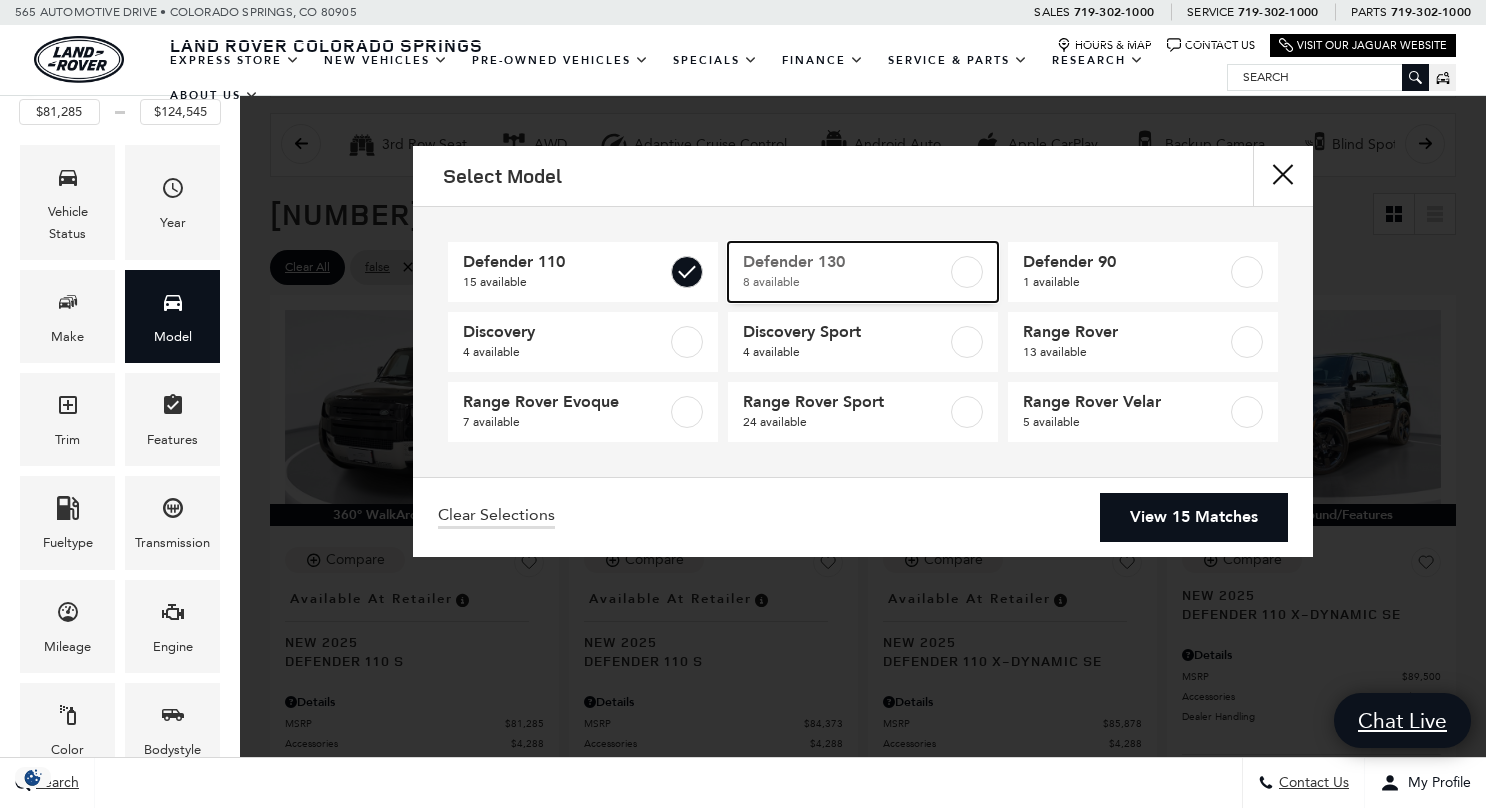 click on "8   available" at bounding box center (845, 282) 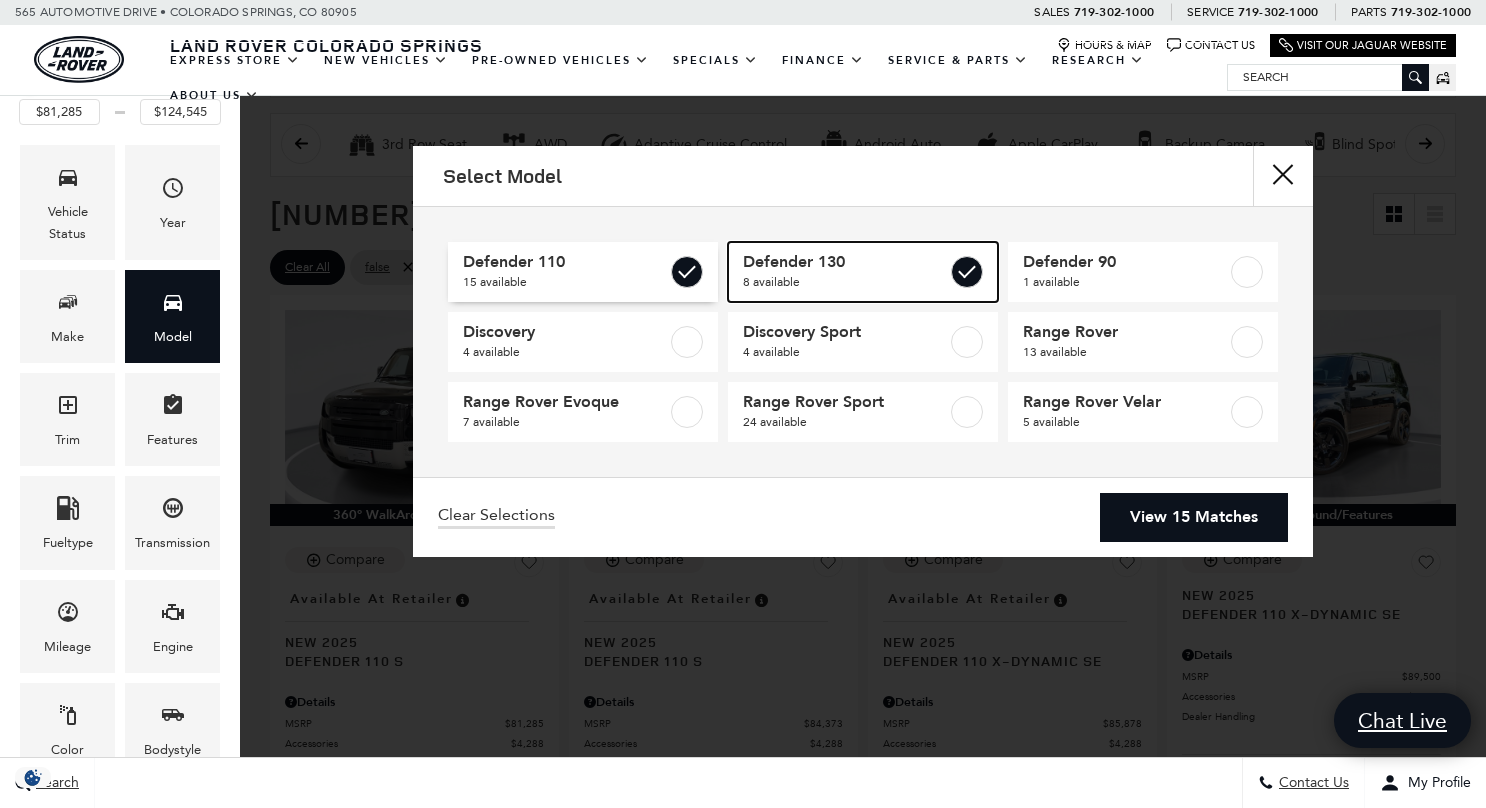 type on "$134,060" 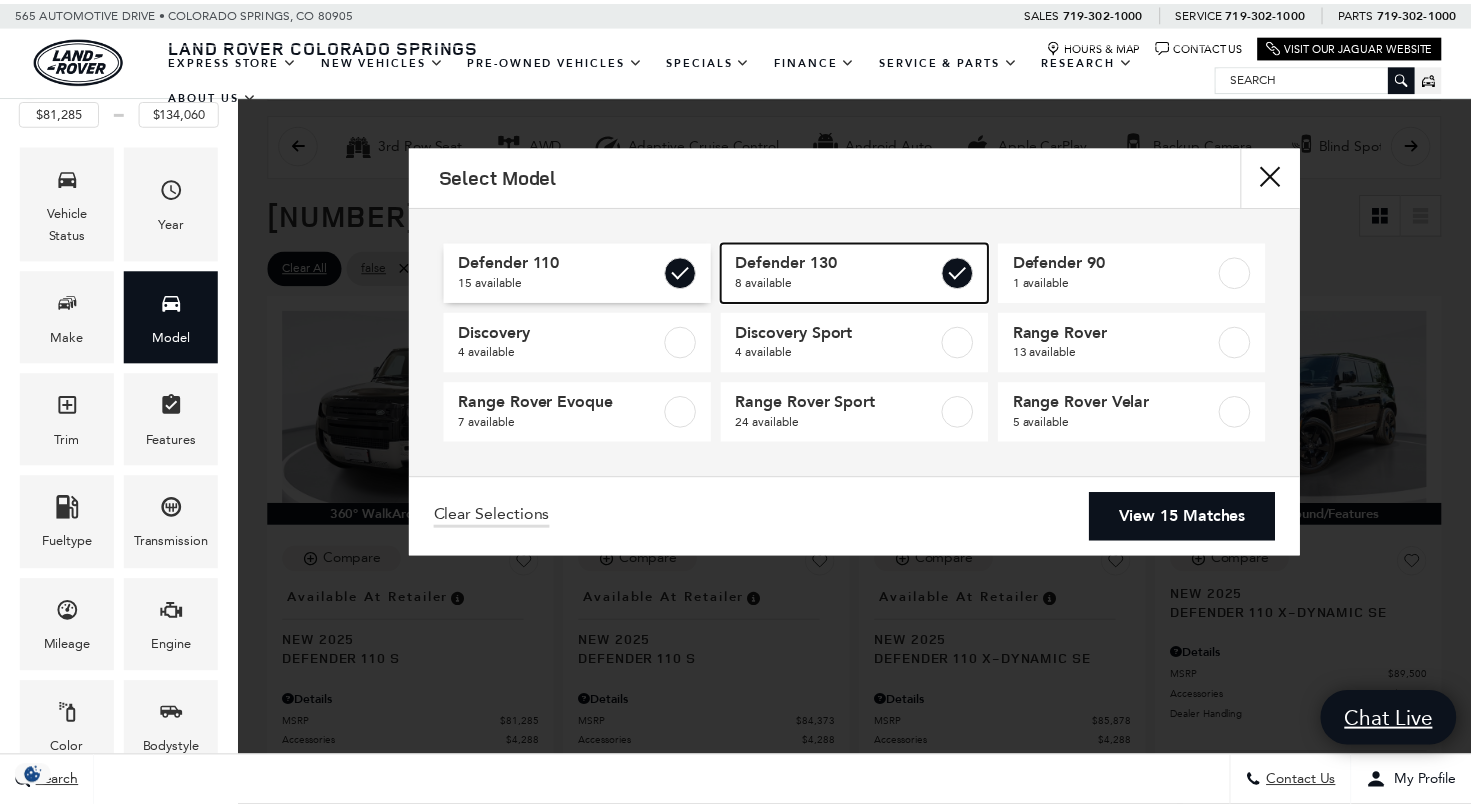 scroll, scrollTop: 0, scrollLeft: 0, axis: both 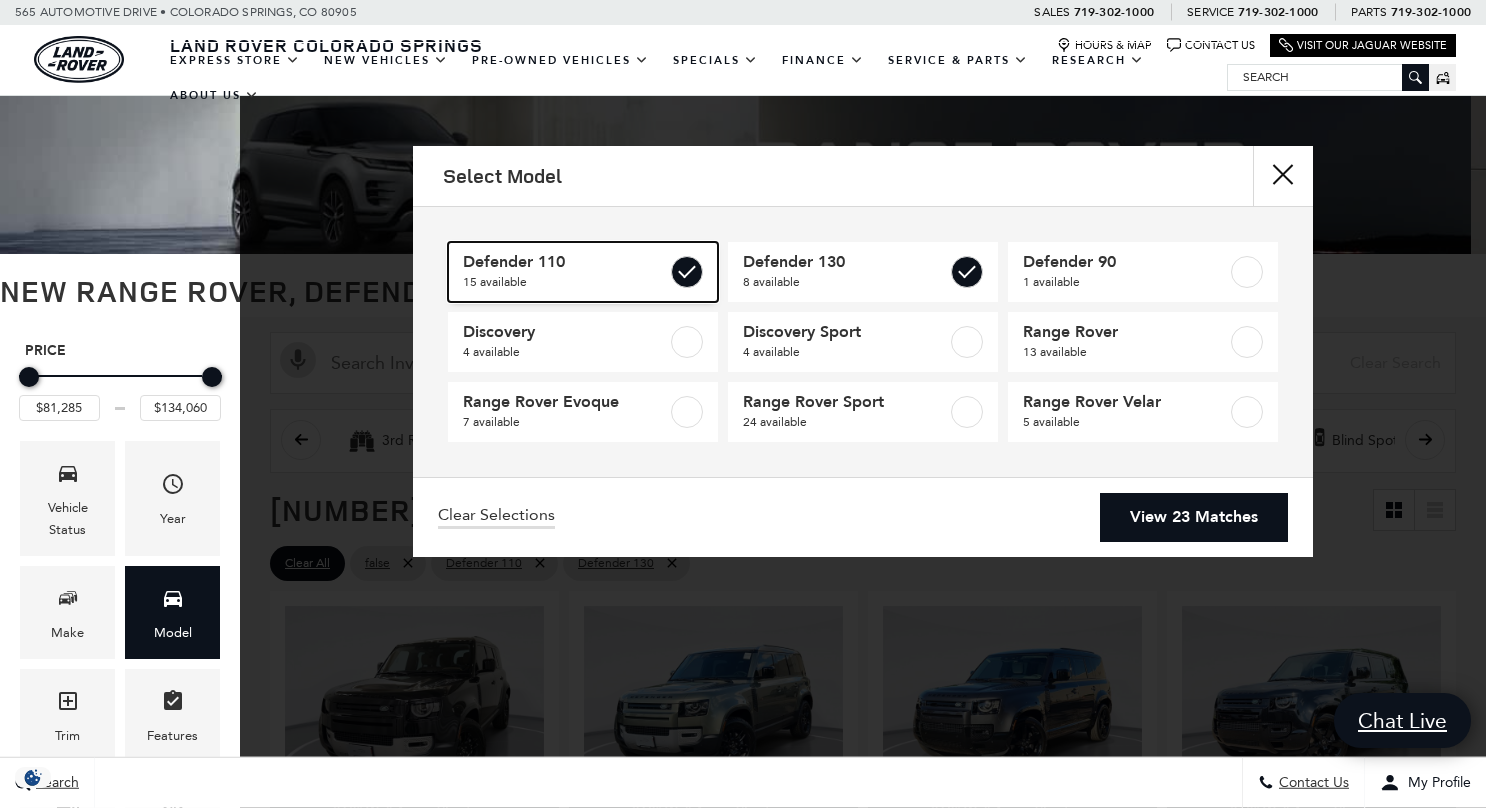 click on "15   available" at bounding box center (565, 282) 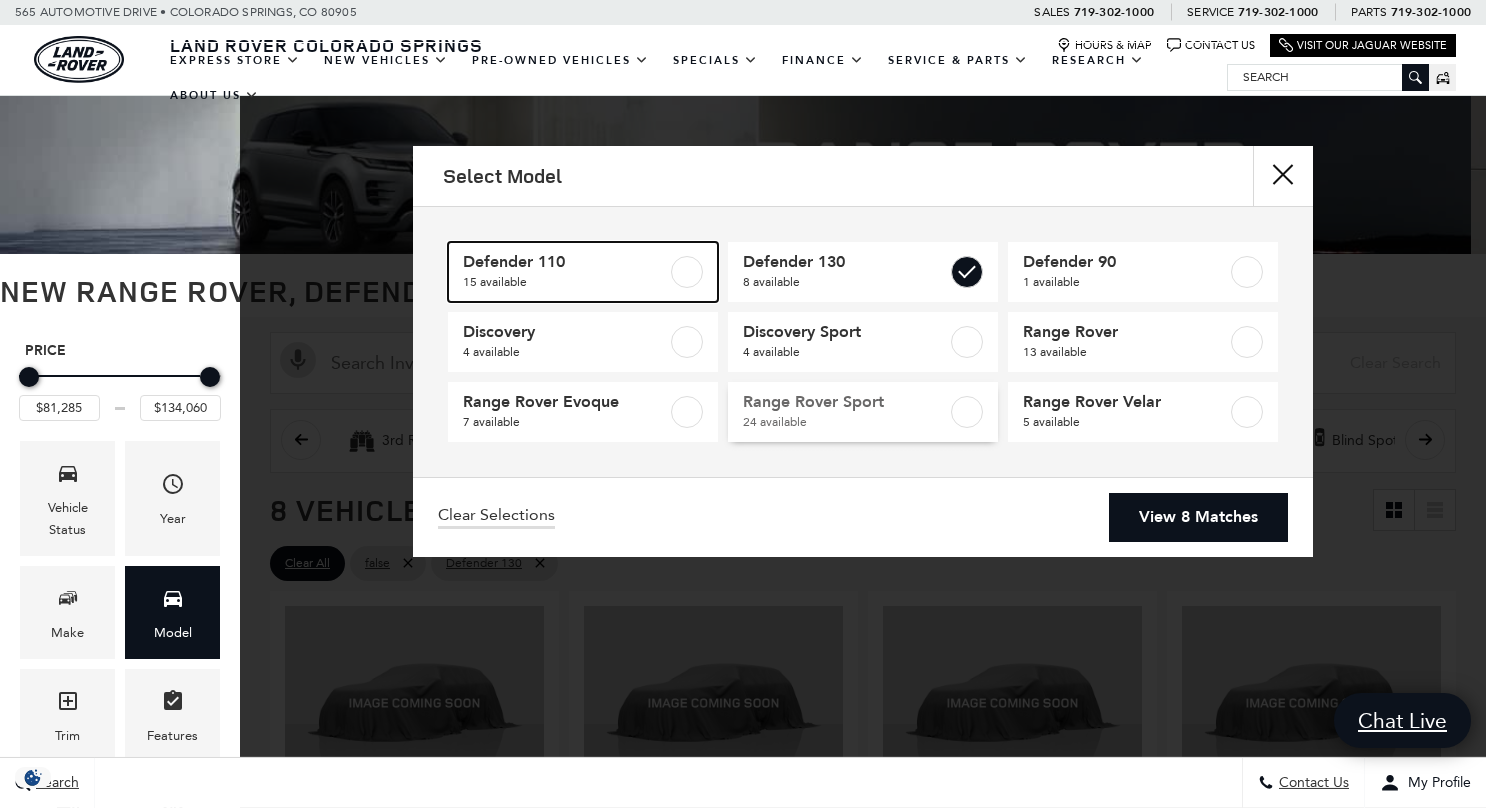type on "$84,879" 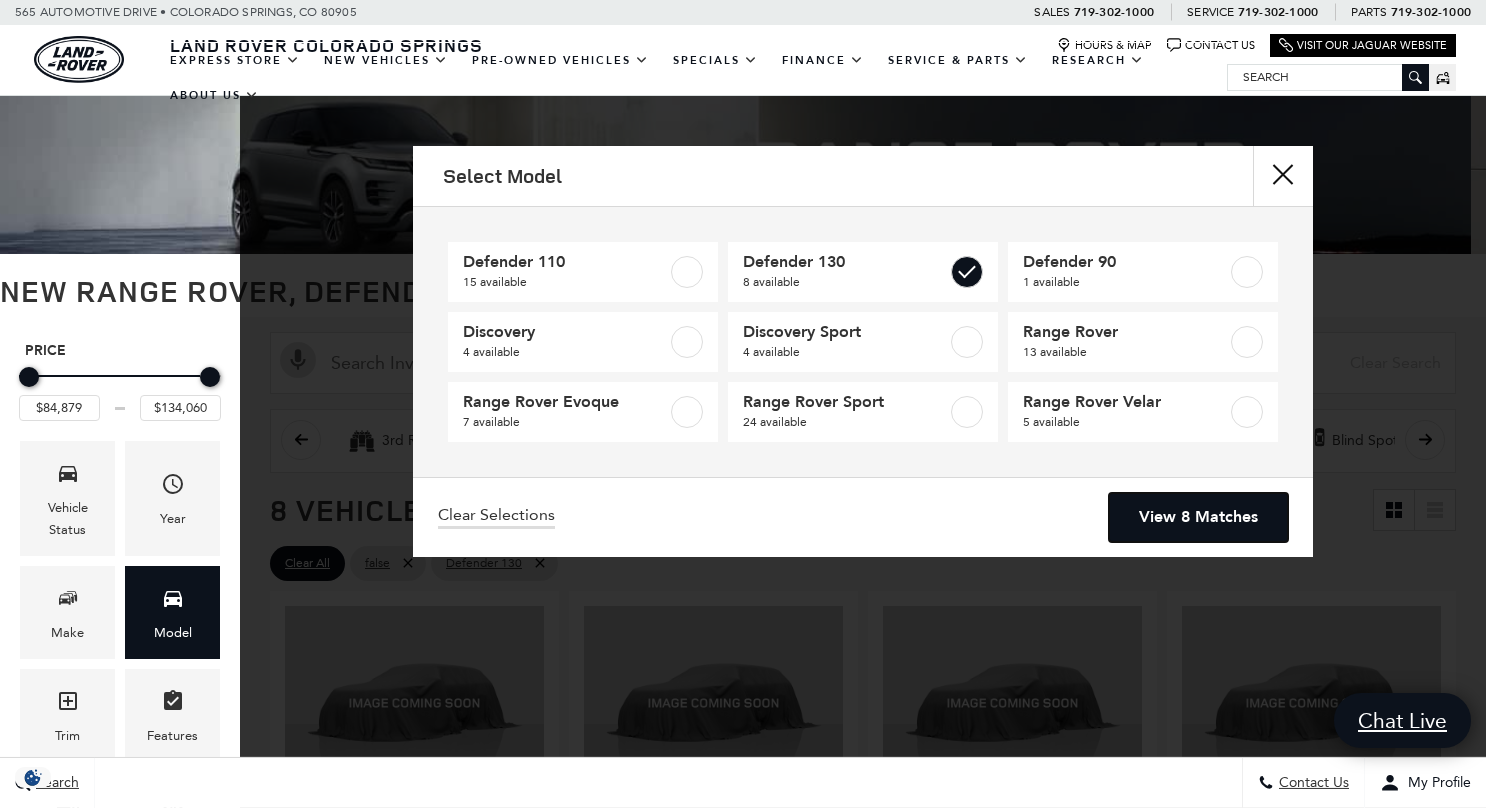 click on "View   8   Matches" at bounding box center (1198, 517) 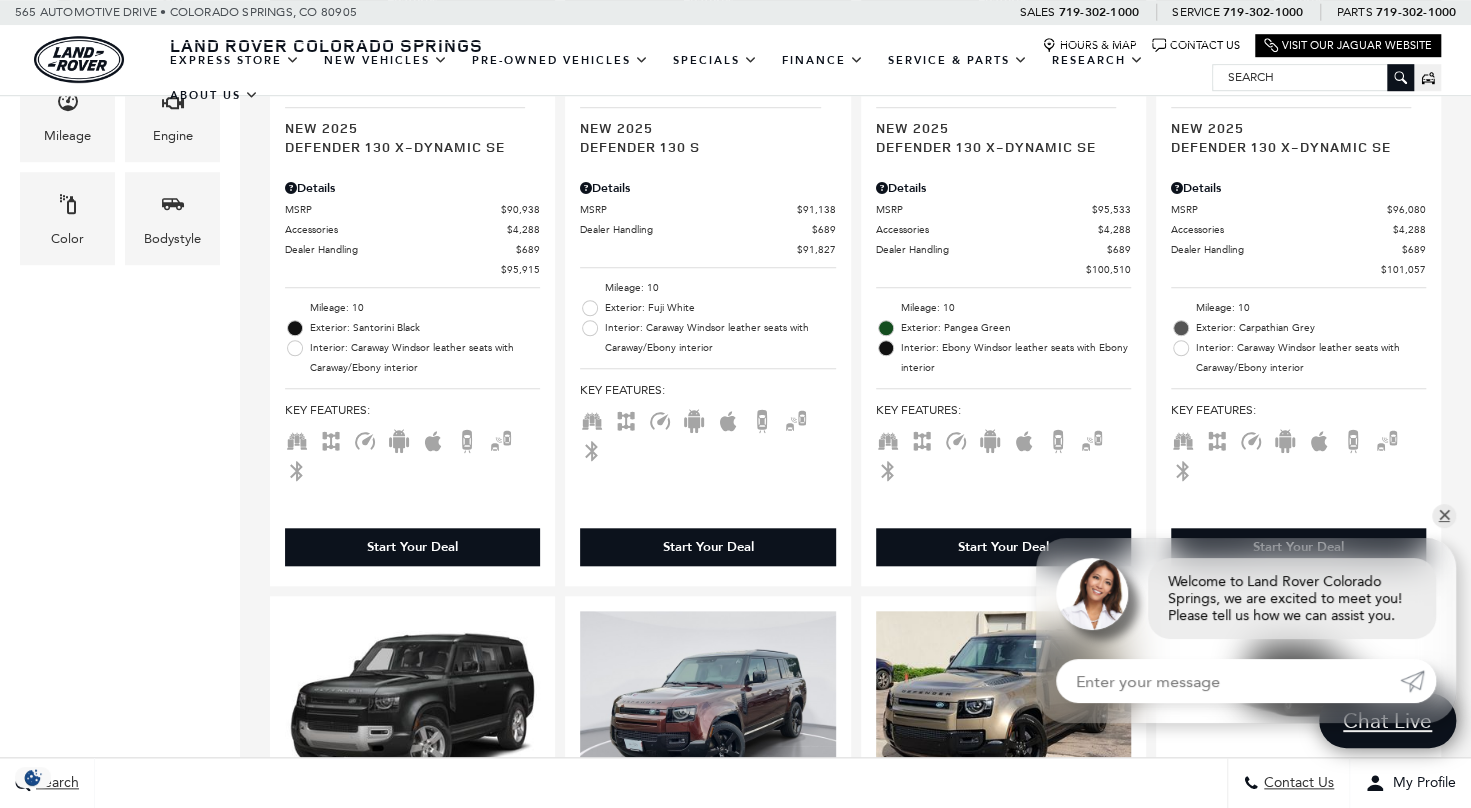scroll, scrollTop: 1192, scrollLeft: 0, axis: vertical 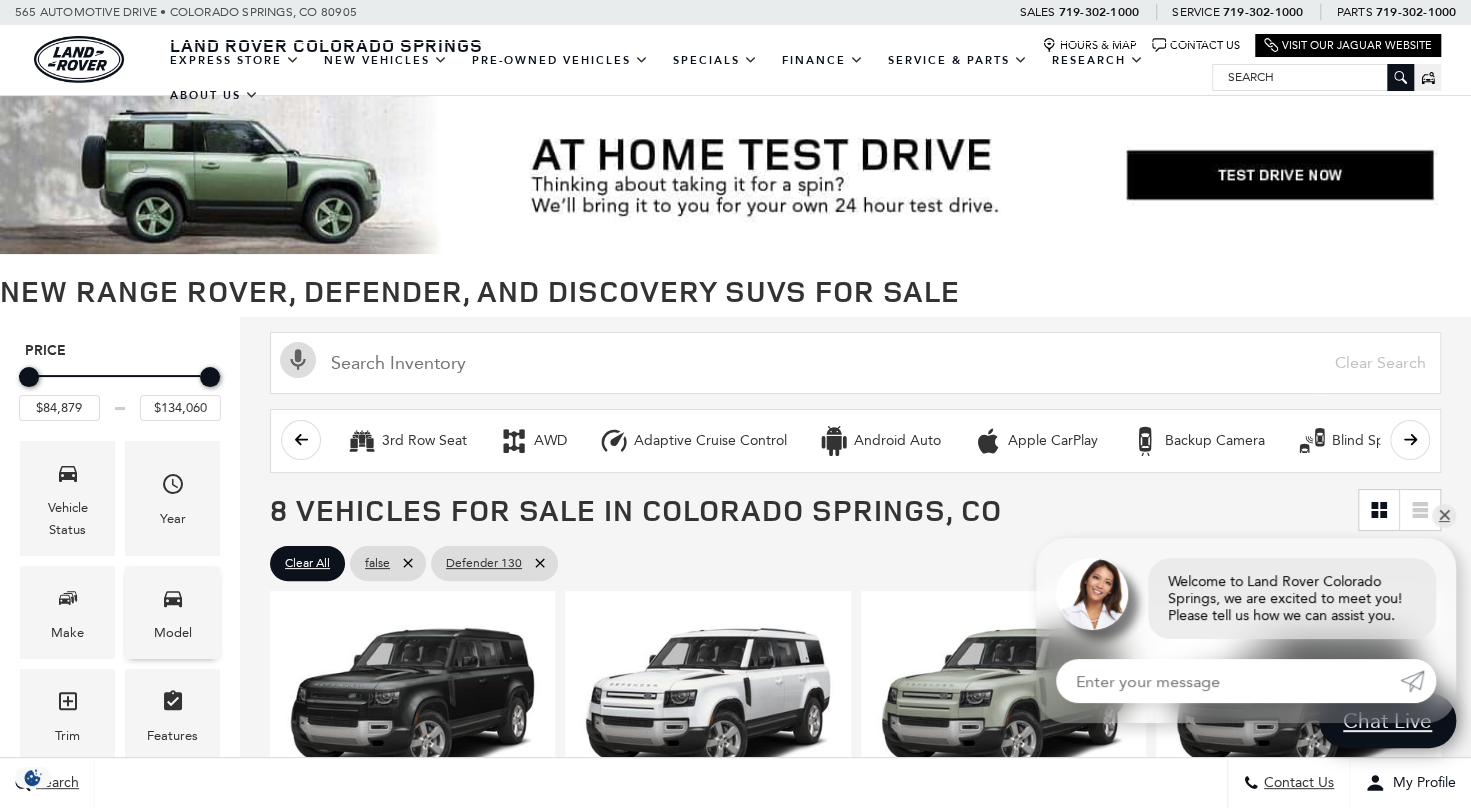 click on "Model" at bounding box center (173, 633) 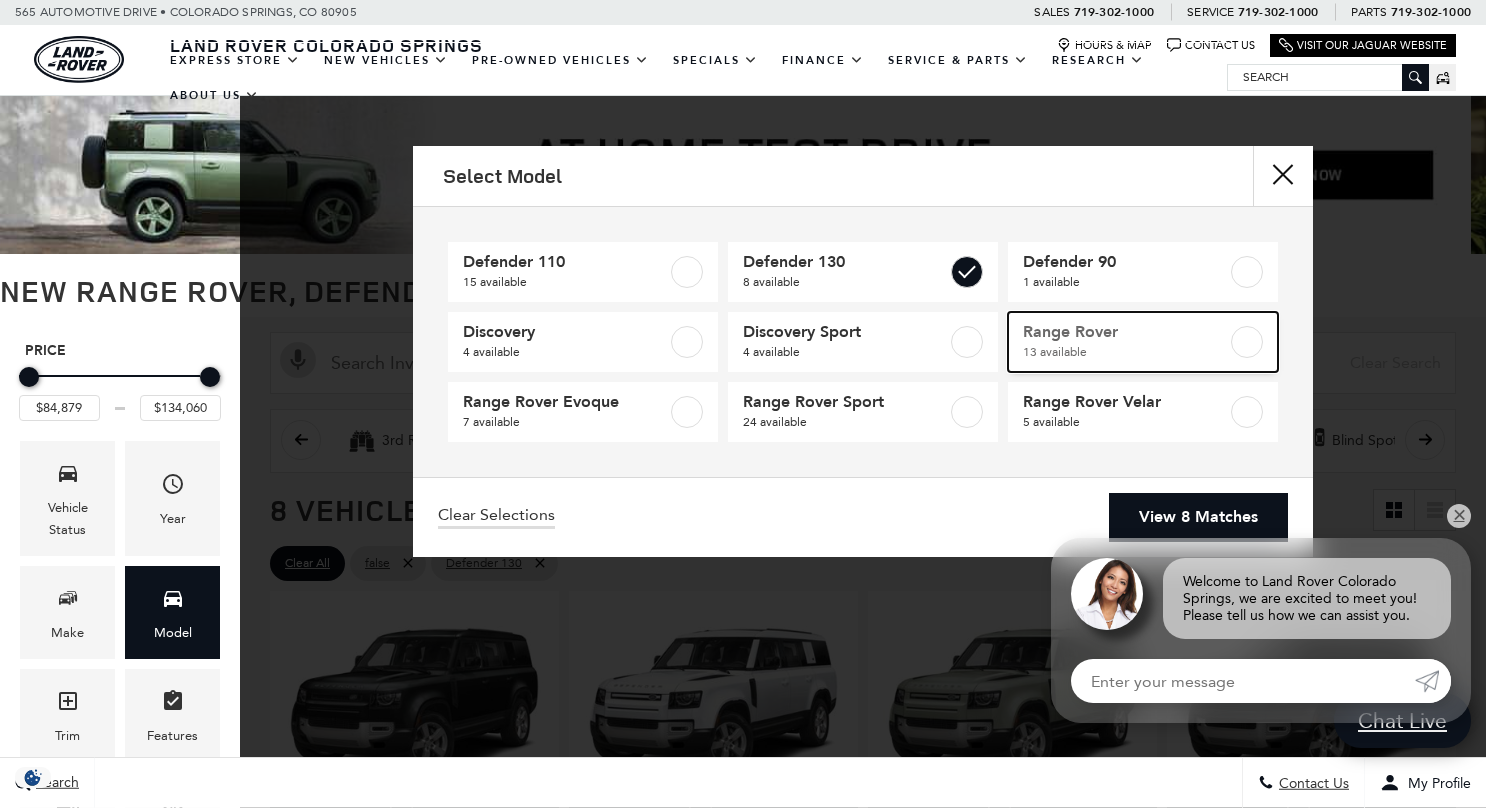 click on "Range Rover" at bounding box center [1125, 332] 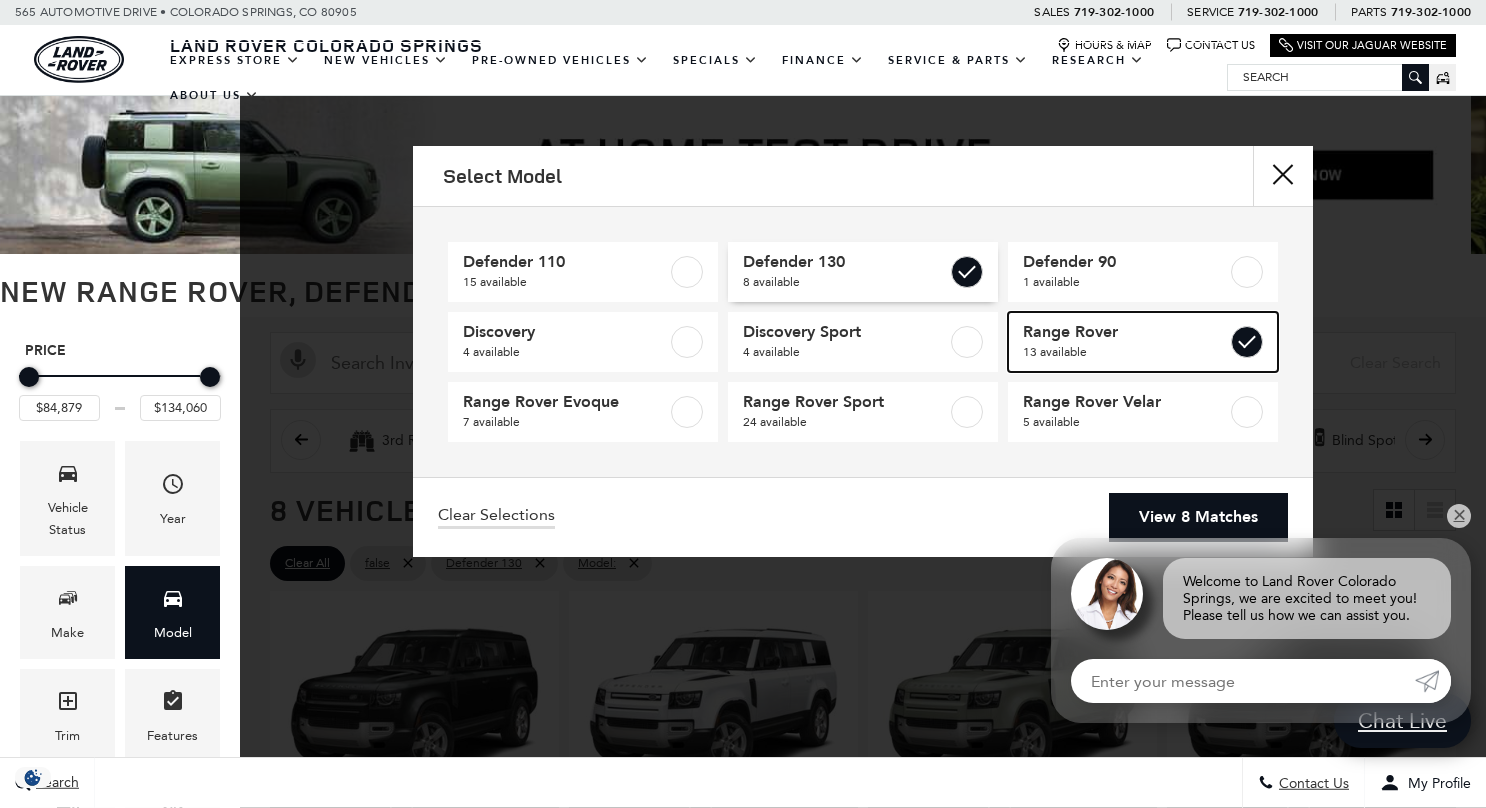 type on "$160,345" 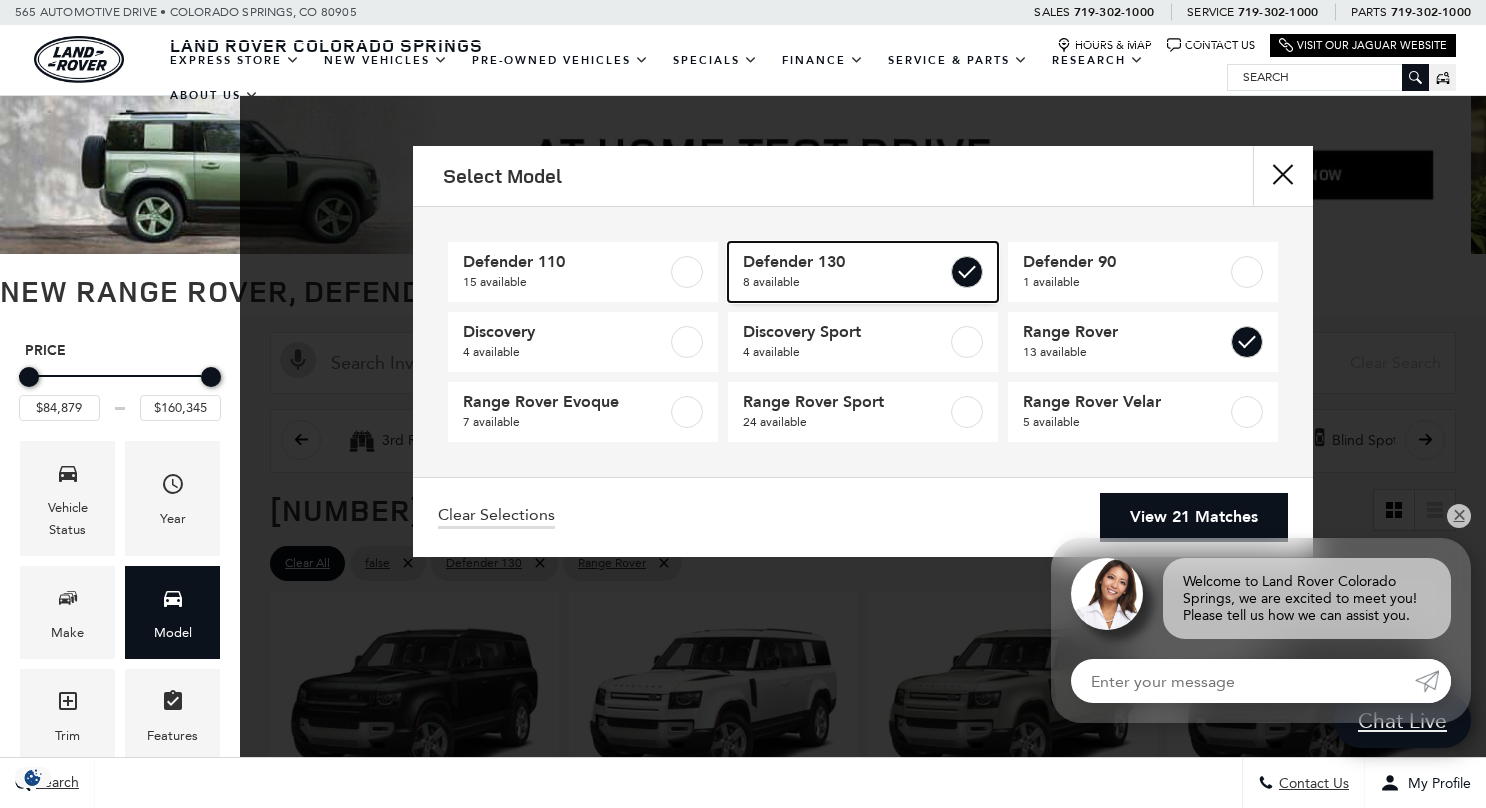 click on "Defender 130" at bounding box center [845, 262] 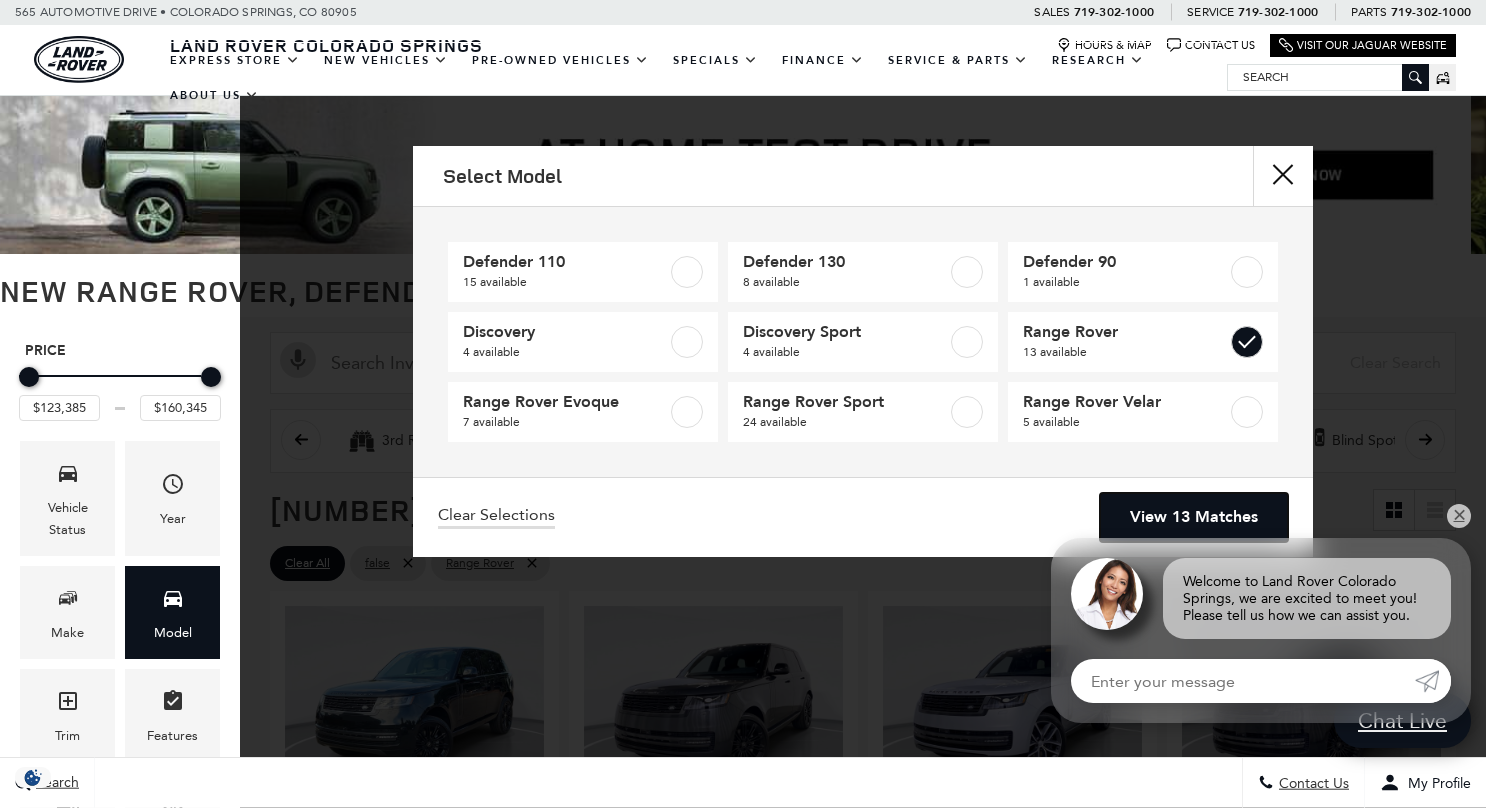 click on "View   [NUMBER]   Matches" at bounding box center (1194, 517) 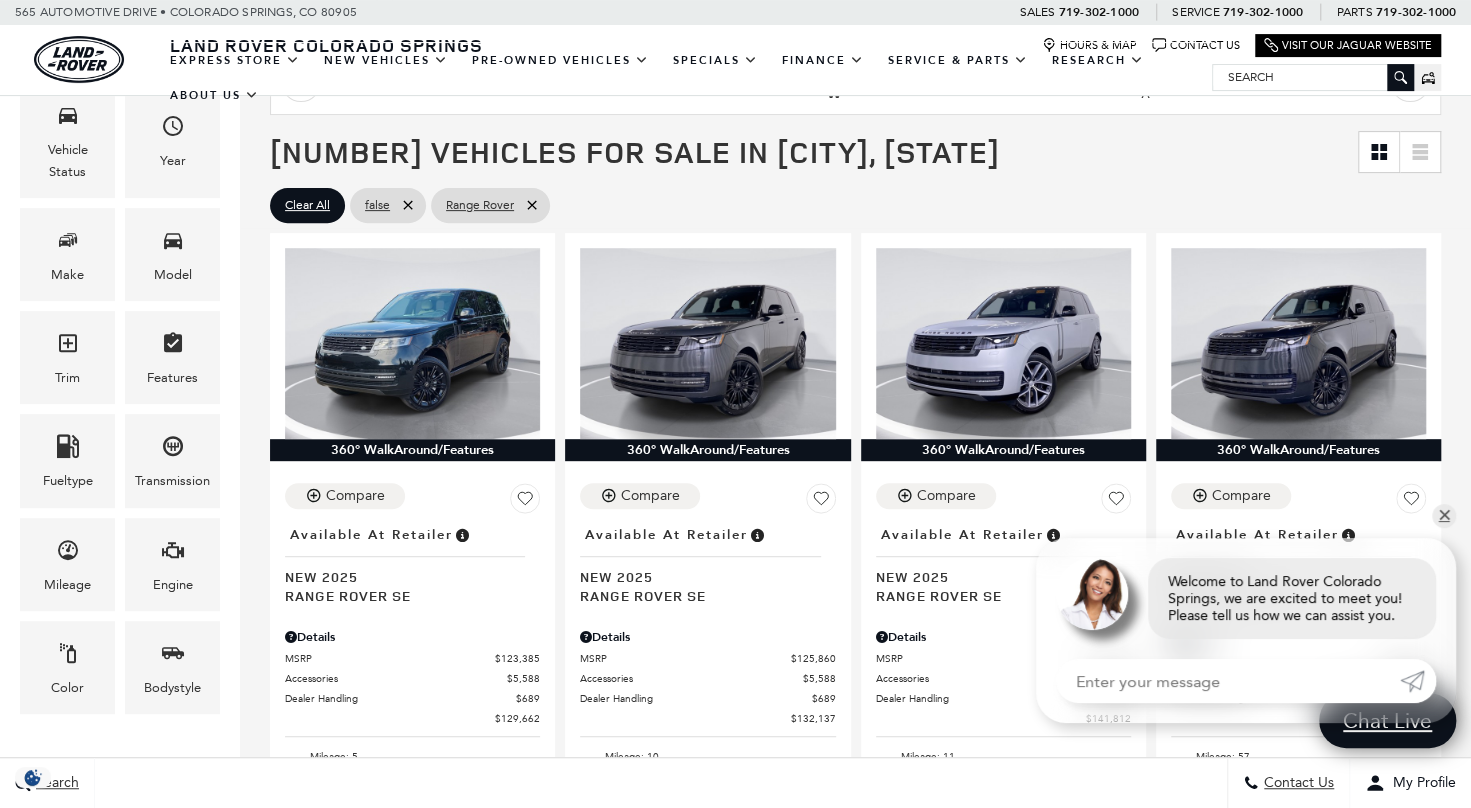 scroll, scrollTop: 0, scrollLeft: 0, axis: both 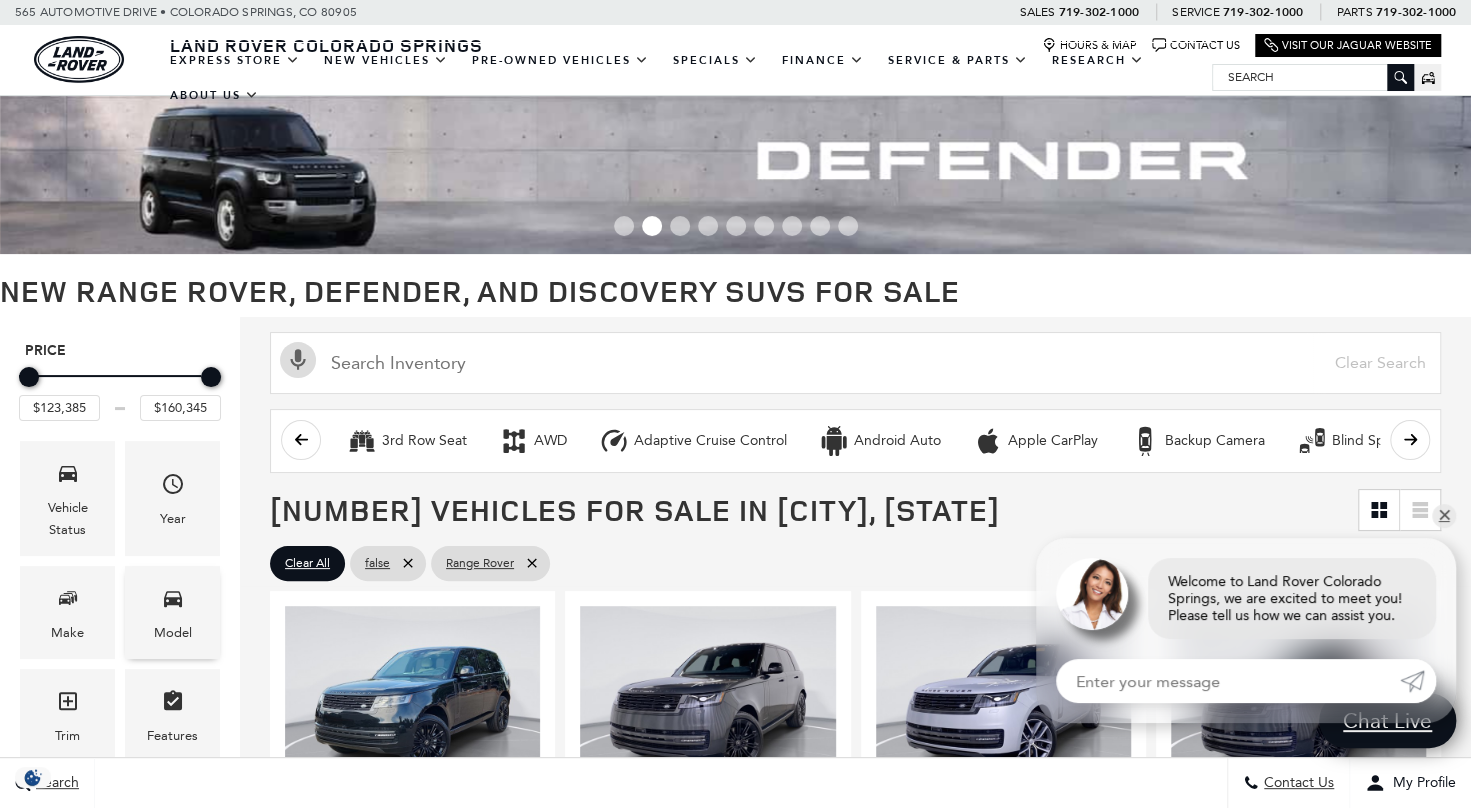 click 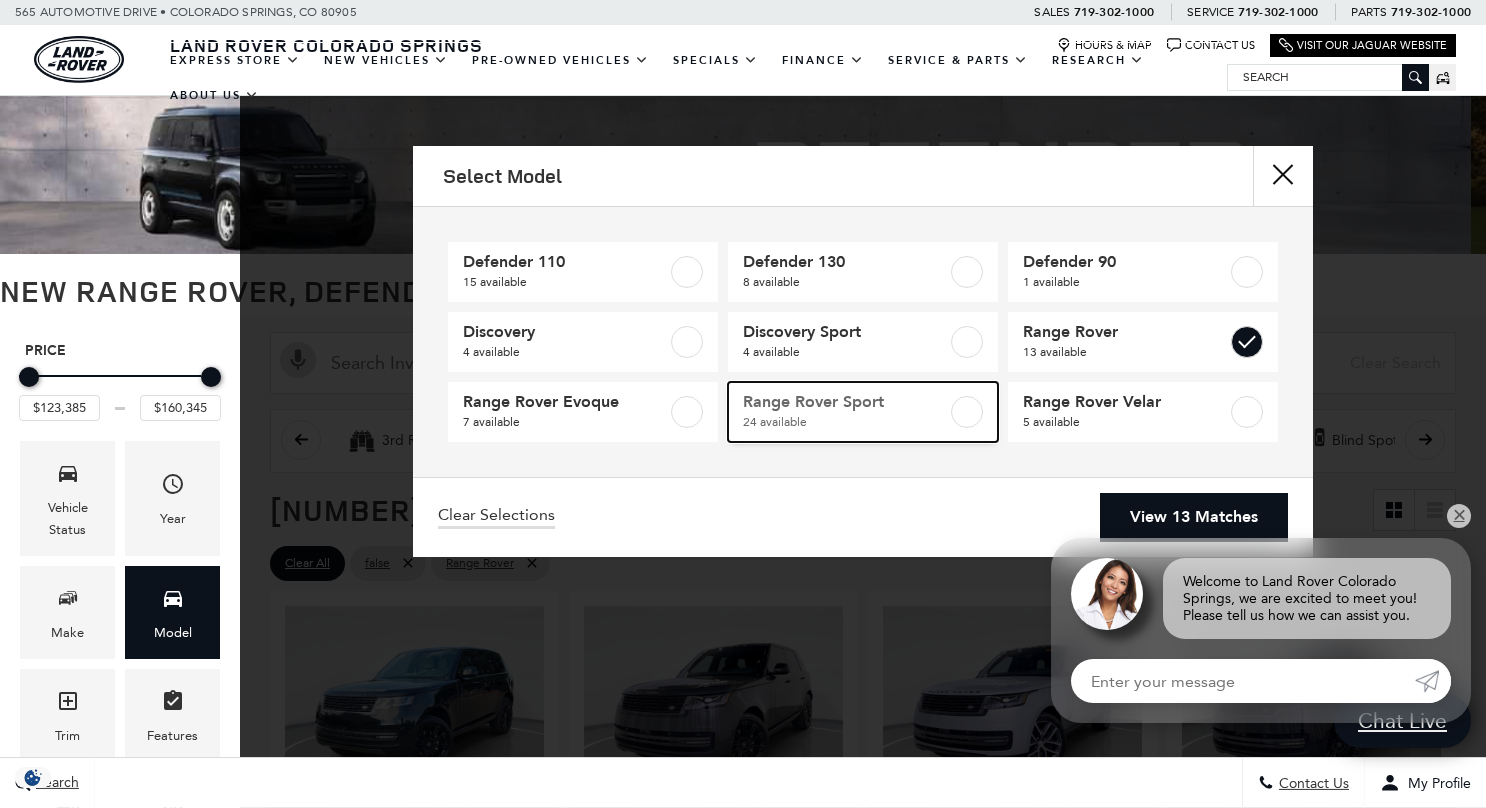 click on "Range Rover Sport" at bounding box center [845, 402] 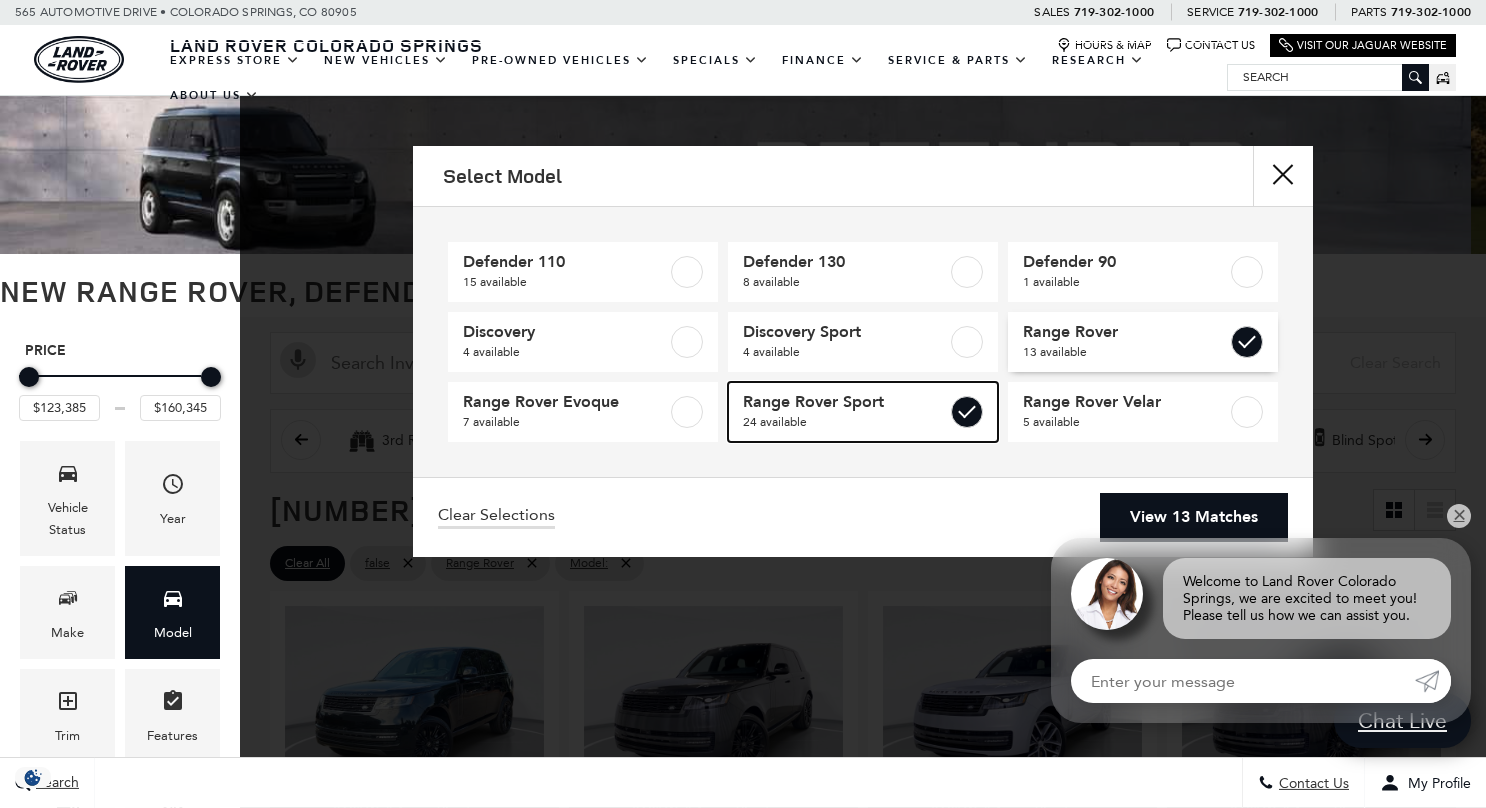 type on "$88,075" 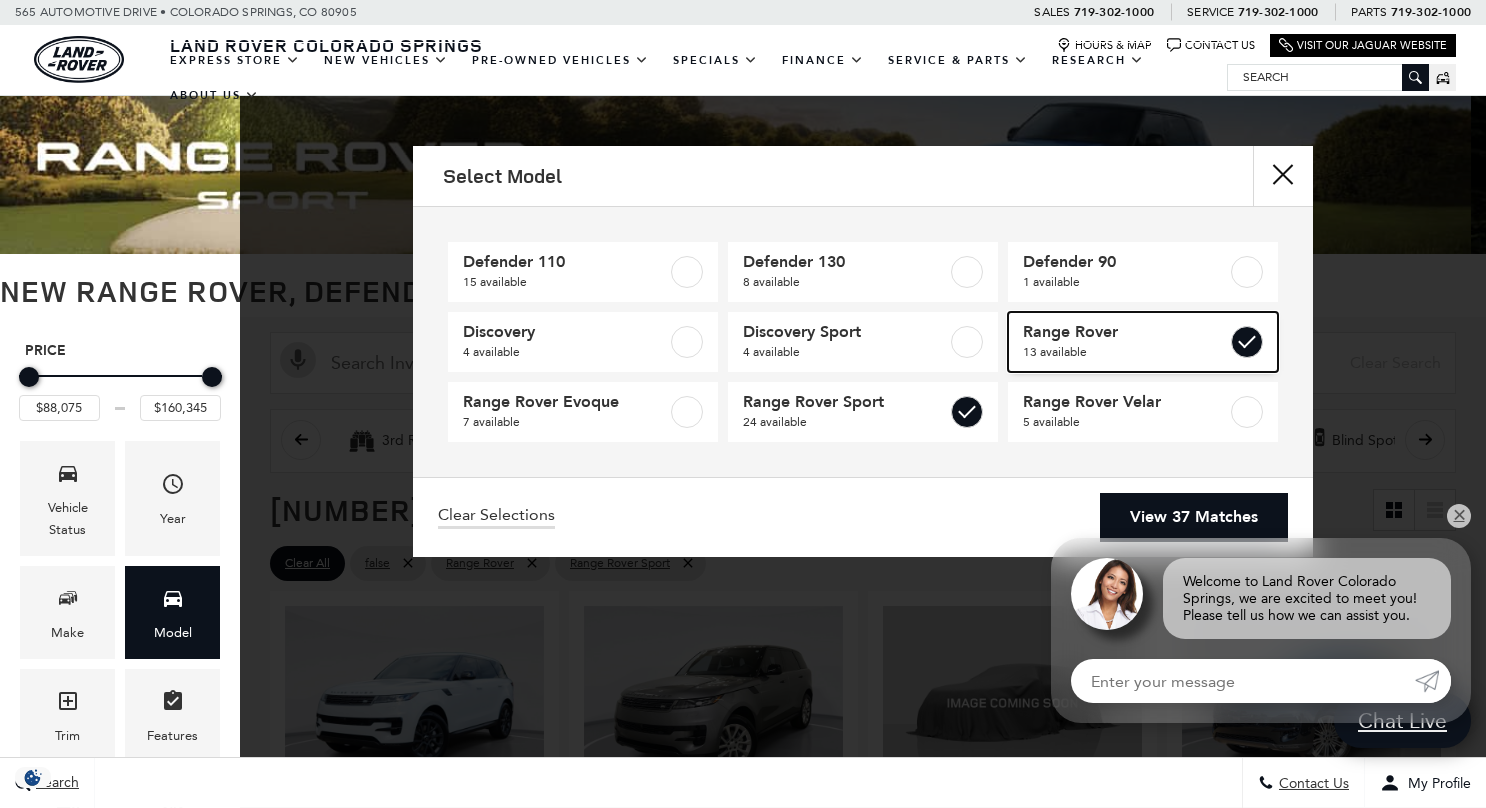 click on "13   available" at bounding box center (1125, 352) 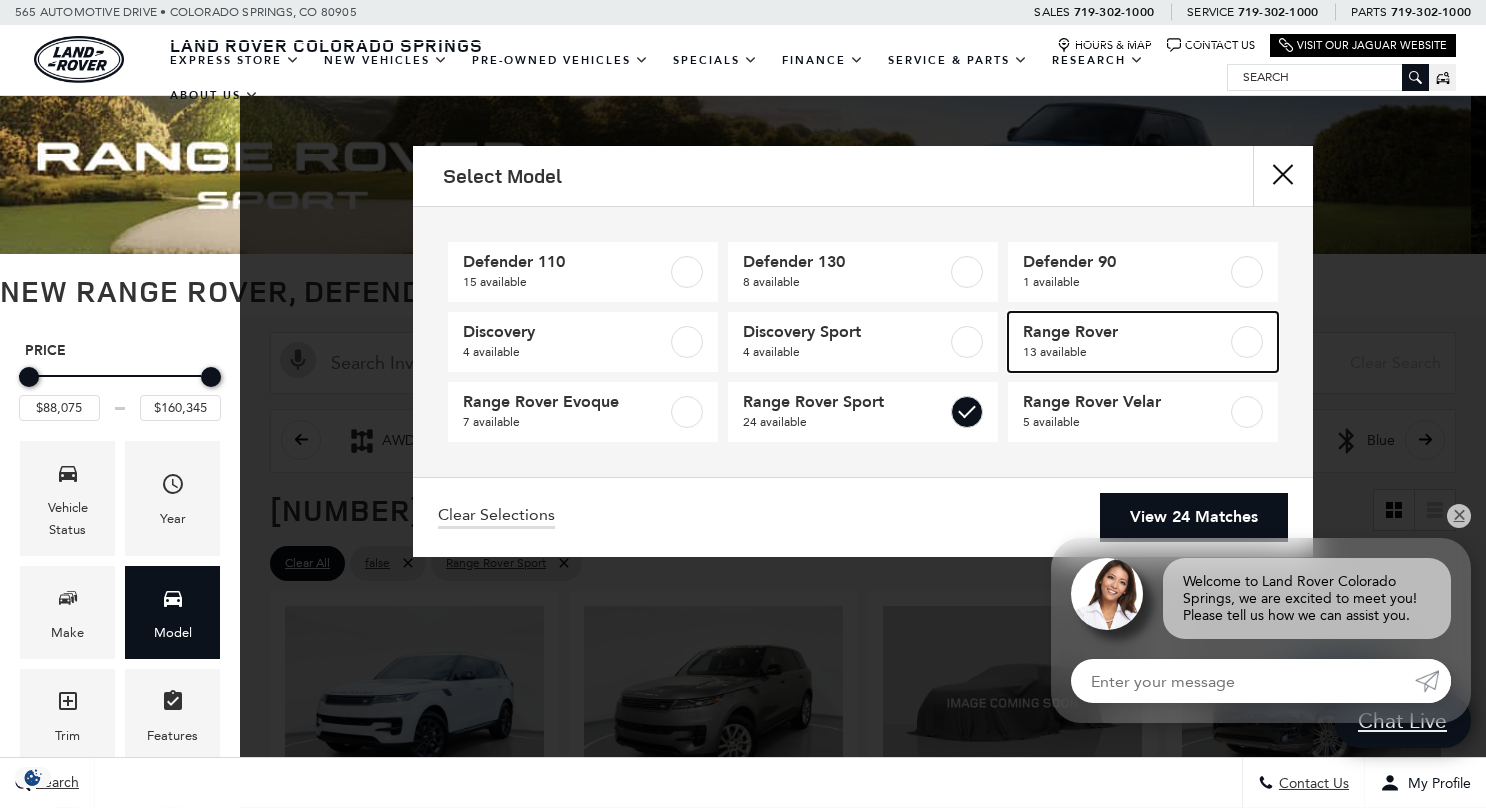 type on "$131,120" 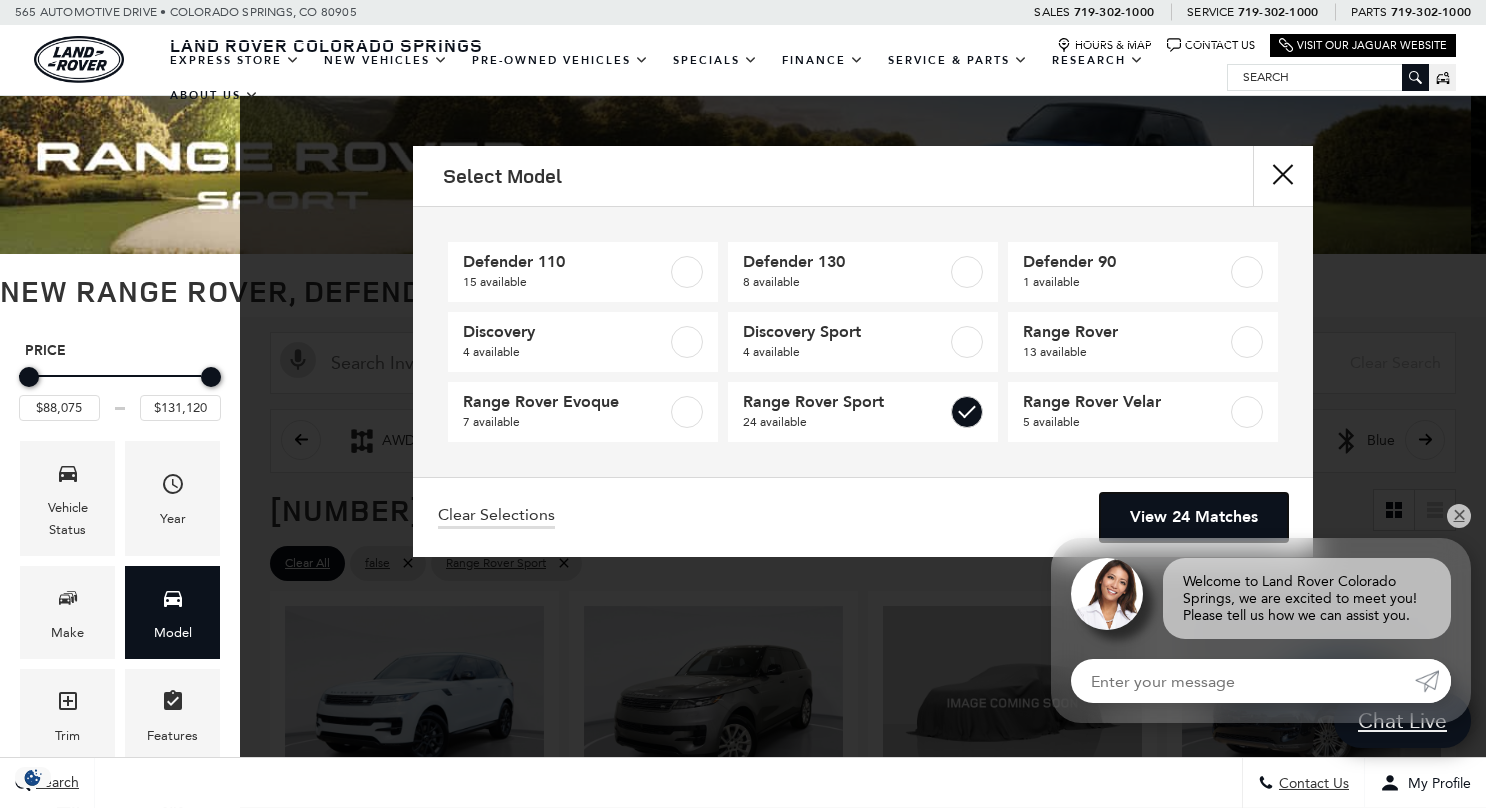 click on "View   24   Matches" at bounding box center [1194, 517] 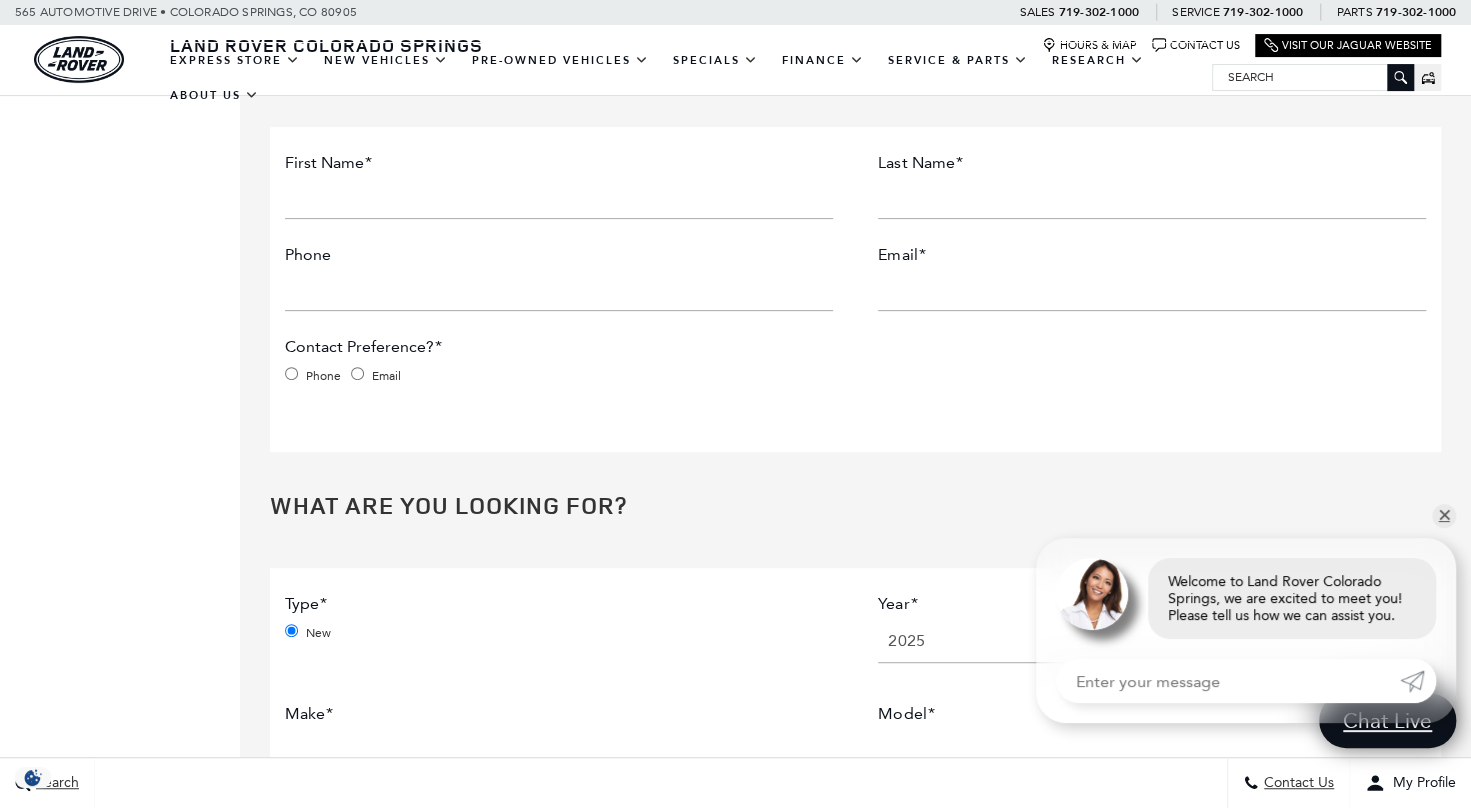 scroll, scrollTop: 4382, scrollLeft: 0, axis: vertical 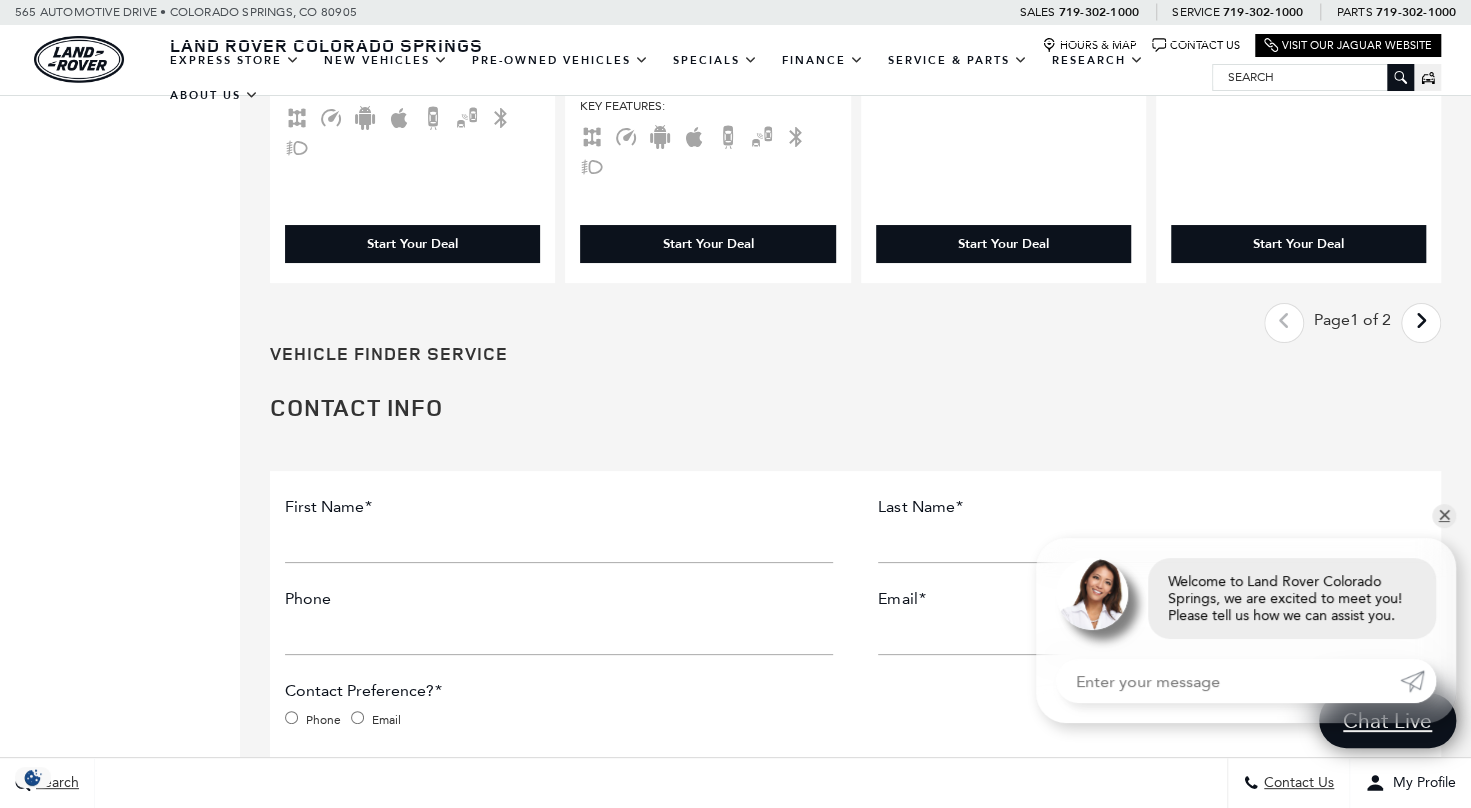 click on "Last Page  1 of 2 Next" at bounding box center (1352, 323) 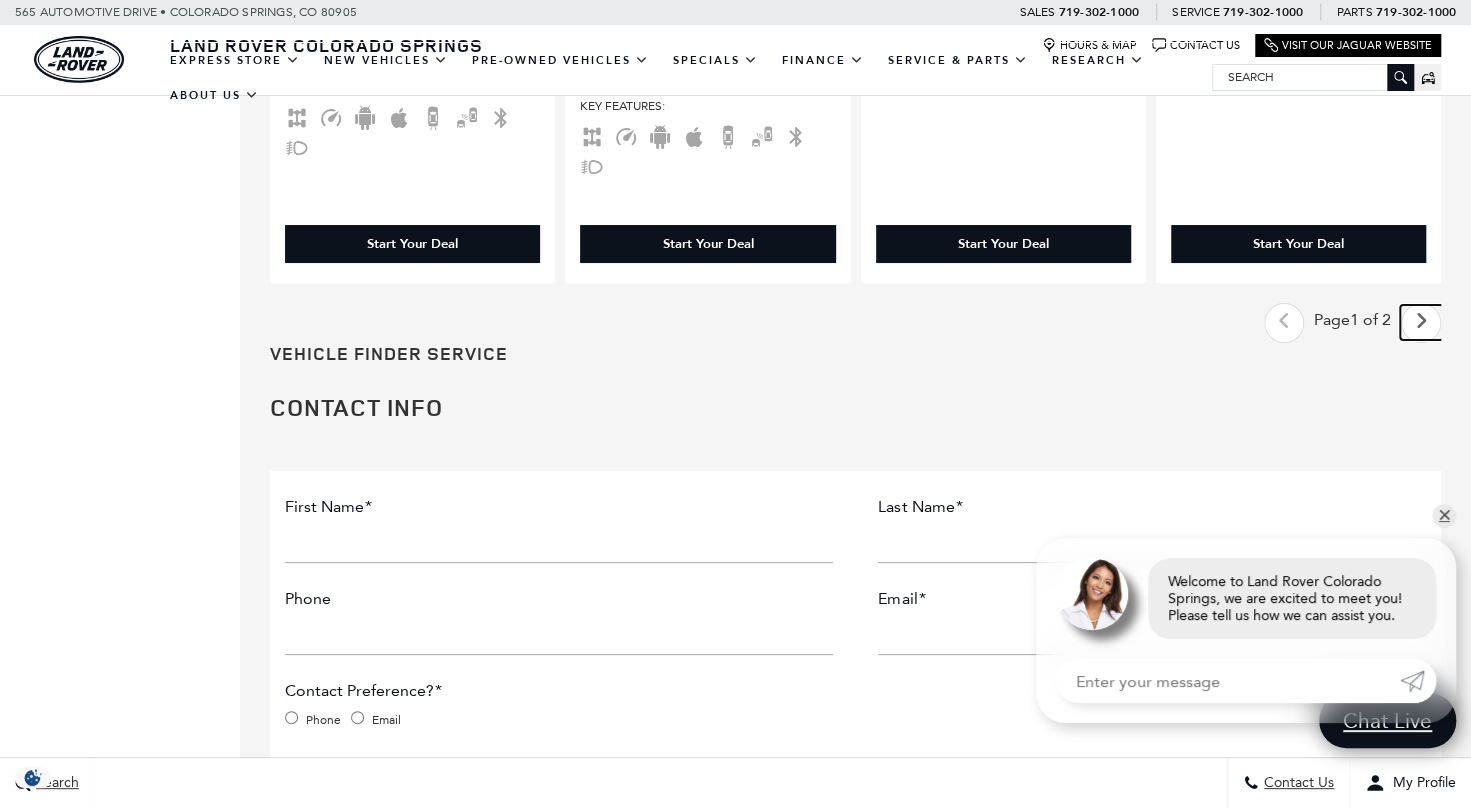 click at bounding box center (1421, 321) 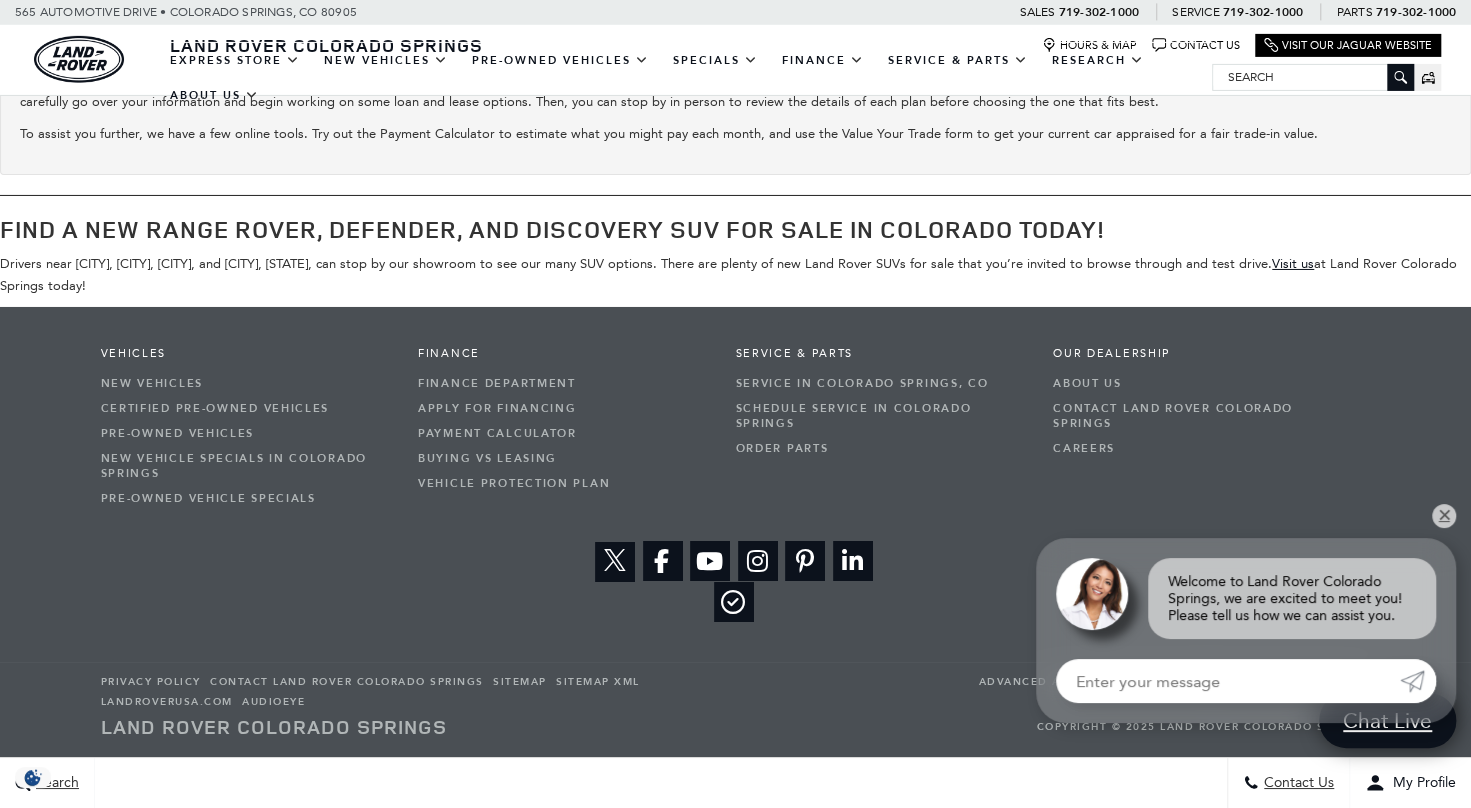 scroll, scrollTop: 0, scrollLeft: 0, axis: both 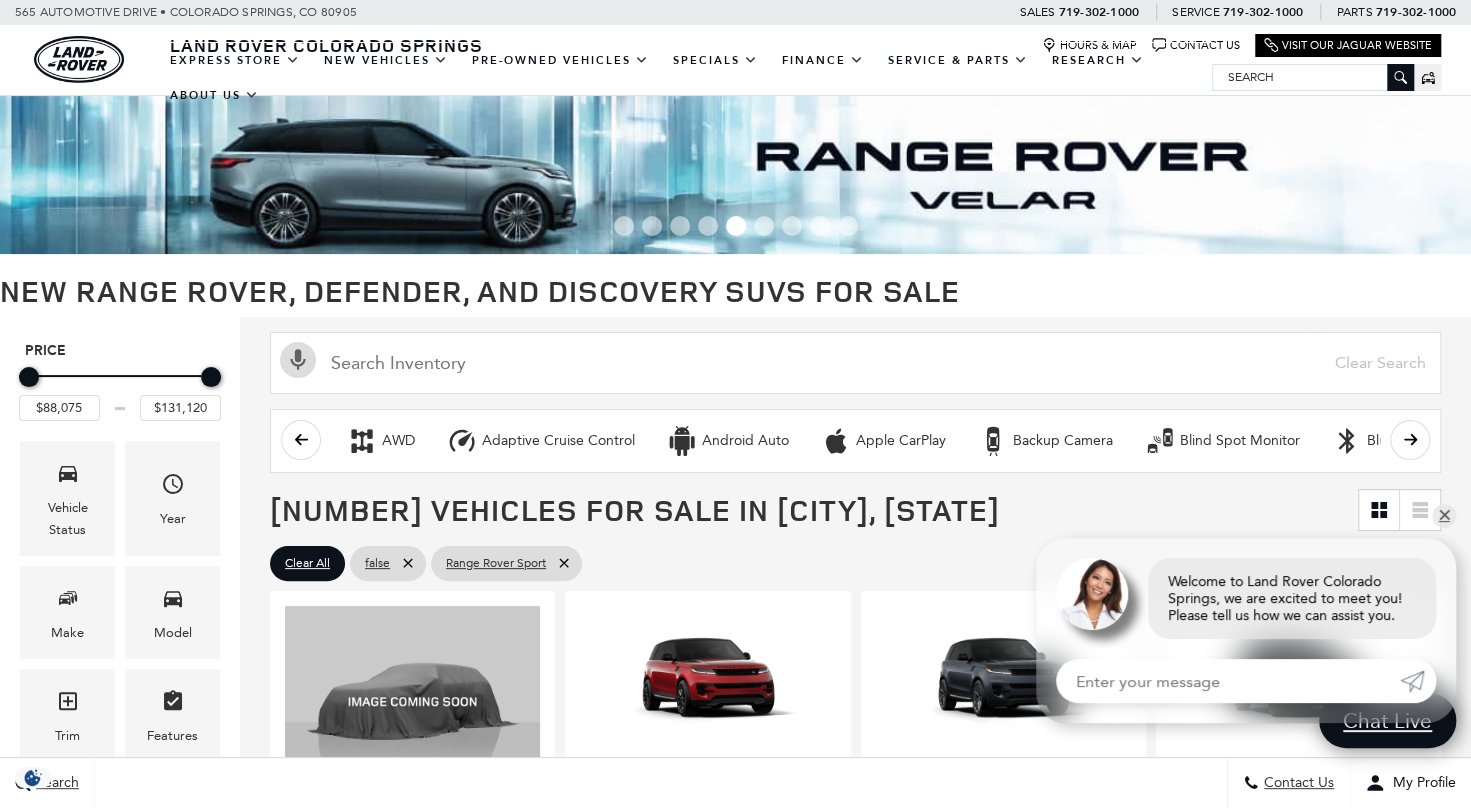 click on "Activate Voice Search Clear Search
AWD
Adaptive Cruise Control
Android Auto
Apple CarPlay
Backup Camera
Blind Spot Monitor
Bluetooth
Fog Lights
Heated Seats
Keyless Entry
Lane Departure Warning
Leather Seats
Memory Seats
Navigation System
Parking Sensors / Assist Power Liftgate
Power Seats
Rain Sensing Wipers
Rear A/C
Satellite Radio Ready
Sunroof / Moonroof
Tow Package
24 Vehicles for Sale in [CITY], [STATE]
Clear All false Range Rover Sport
:" at bounding box center [855, 1645] 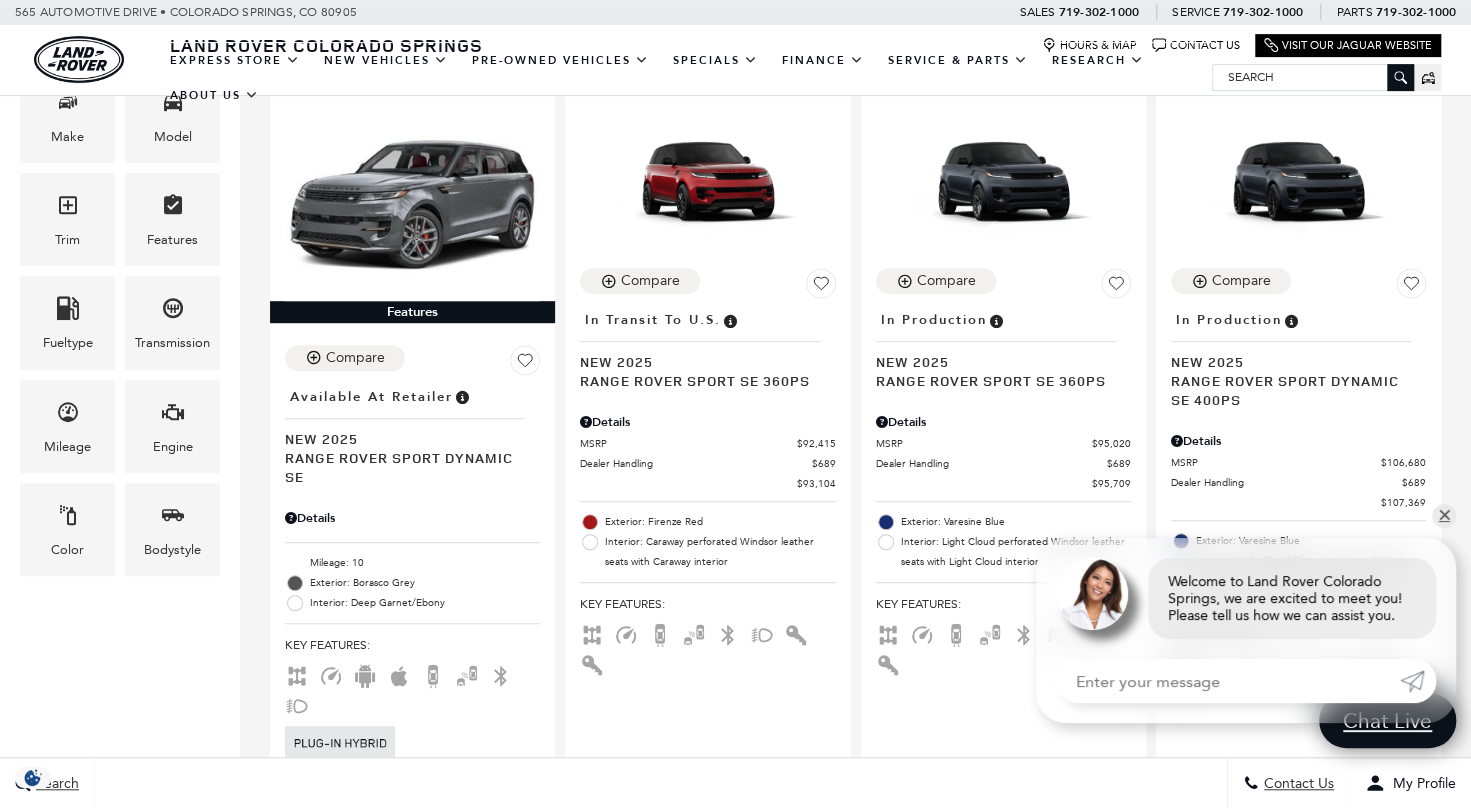 scroll, scrollTop: 0, scrollLeft: 0, axis: both 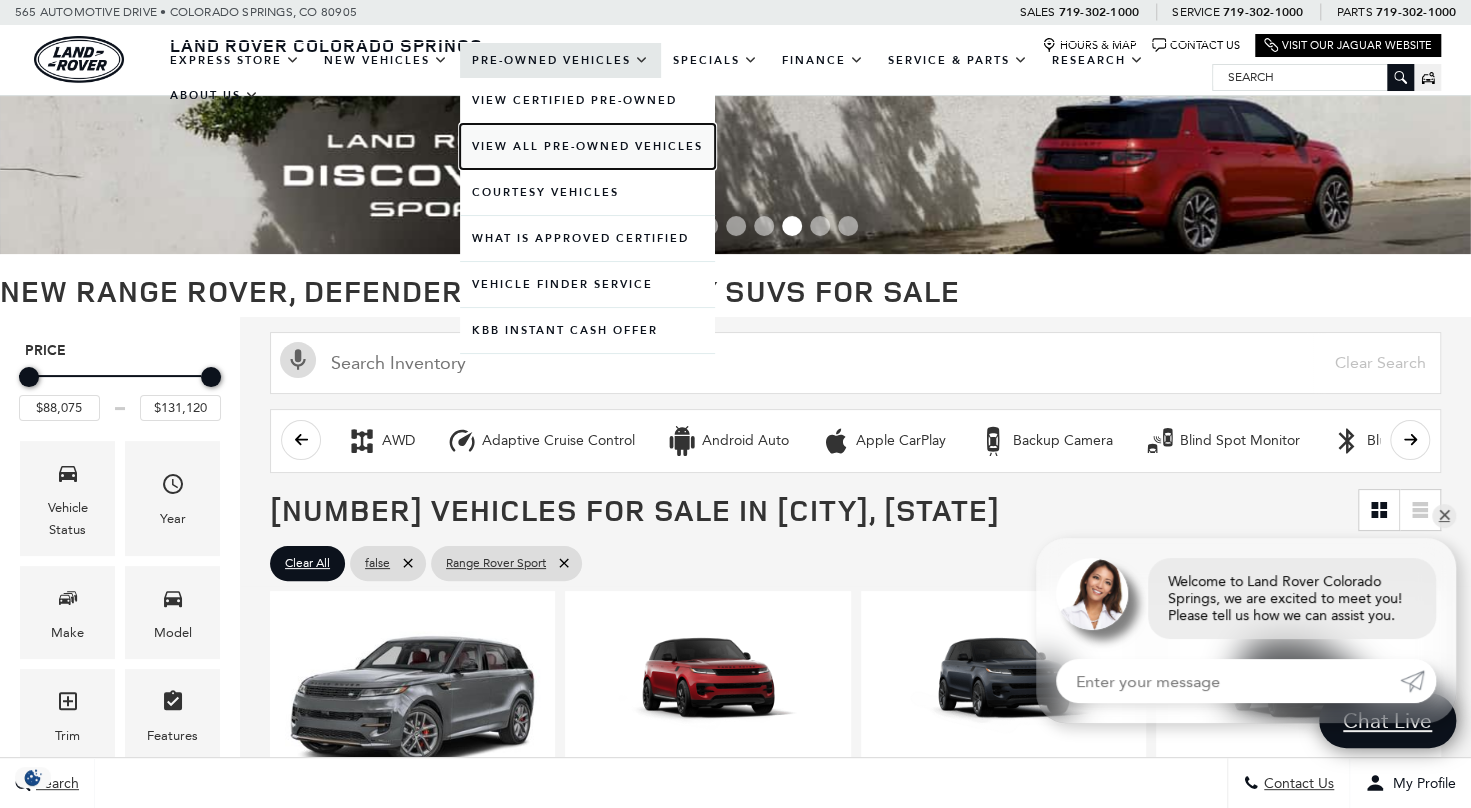click on "View All Pre-Owned Vehicles" at bounding box center [587, 146] 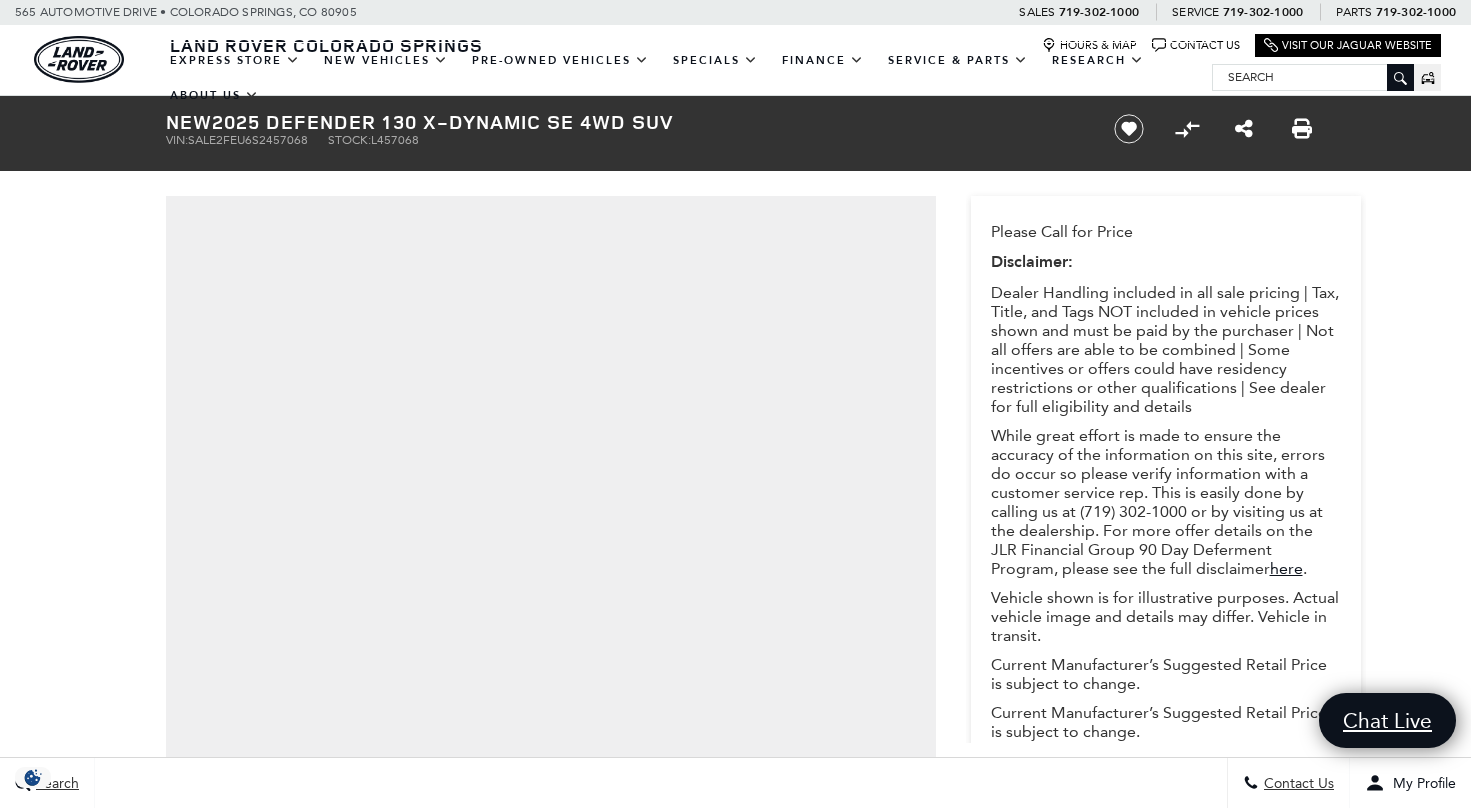 scroll, scrollTop: 0, scrollLeft: 0, axis: both 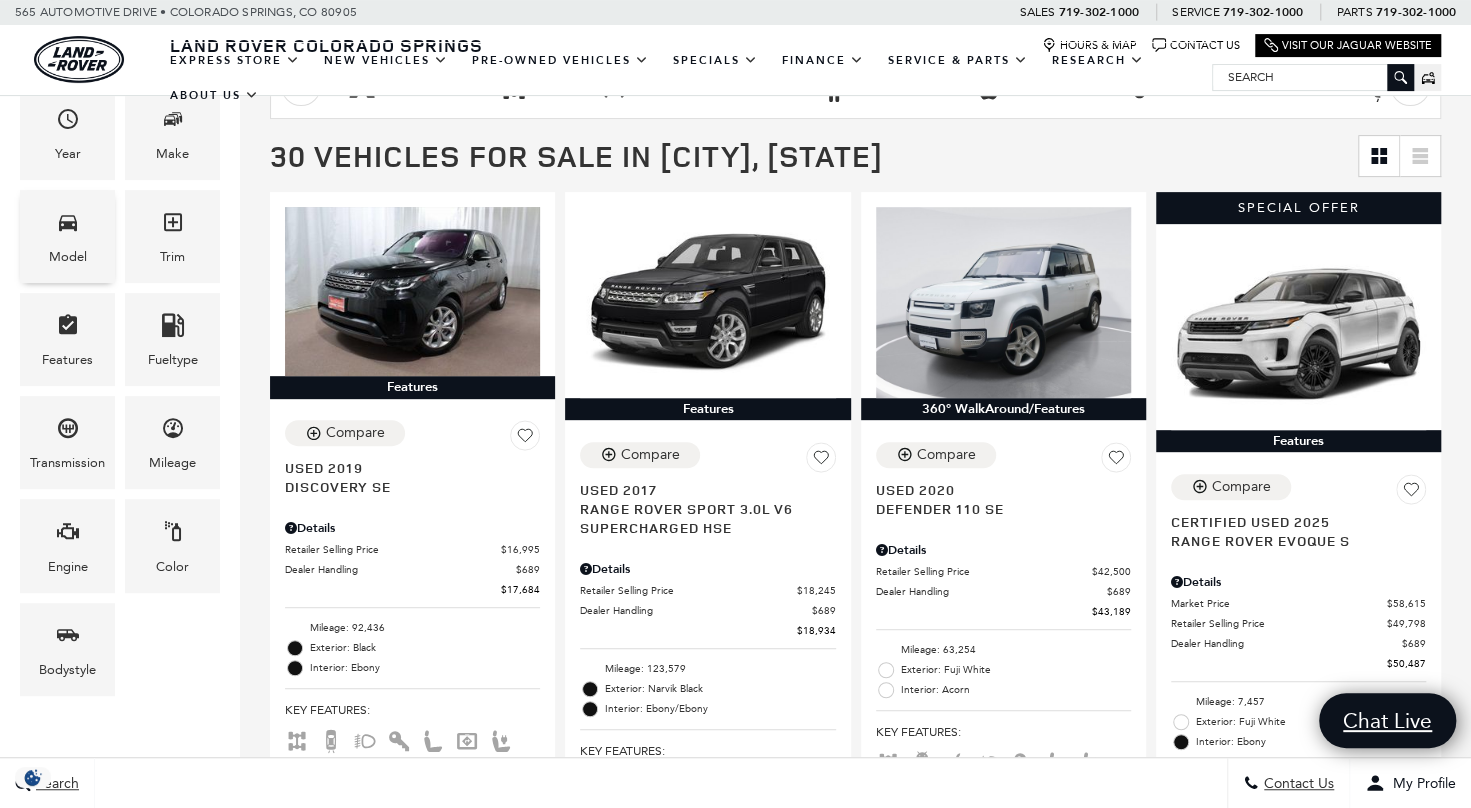 click on "Model" at bounding box center (67, 236) 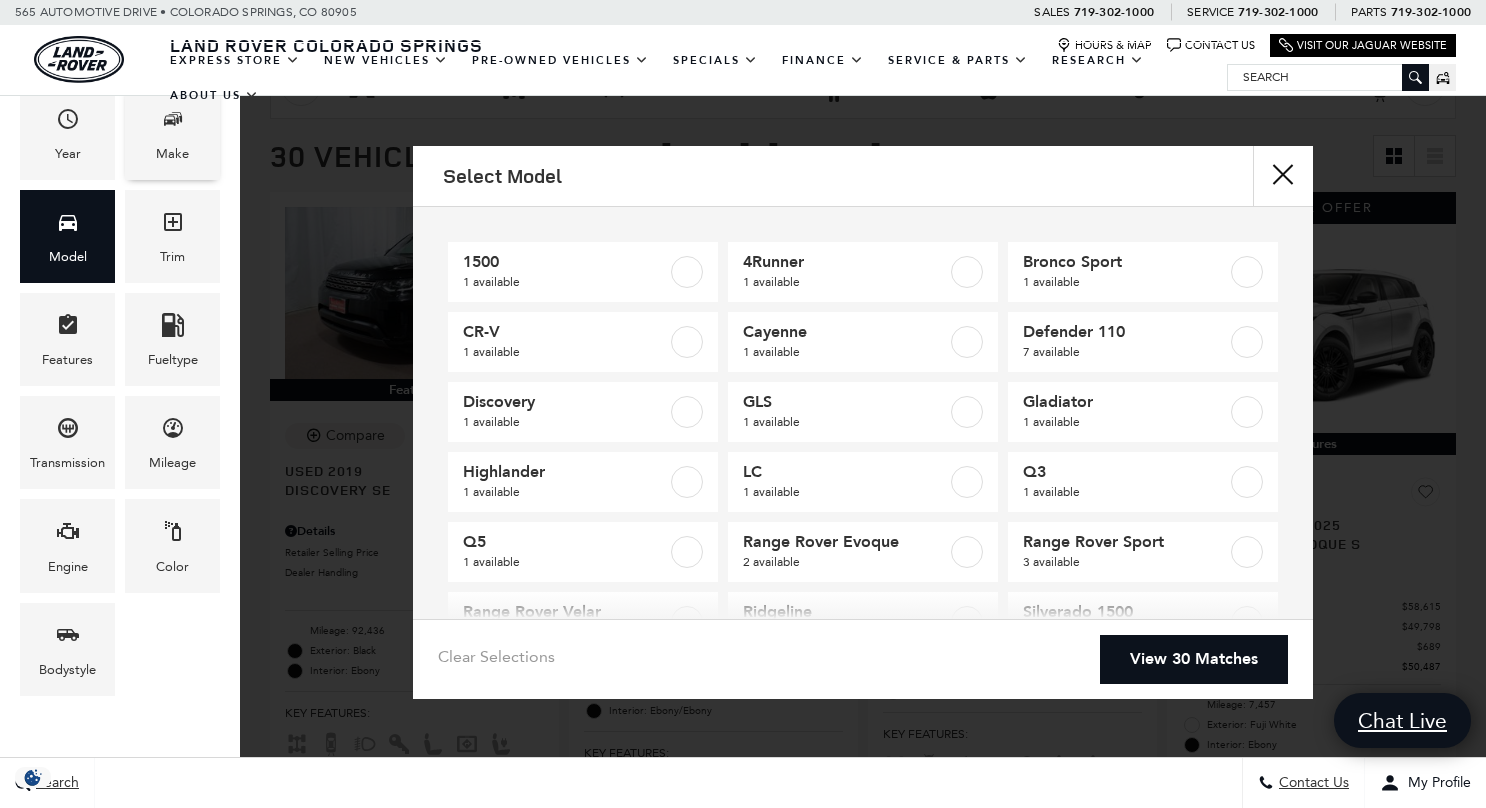 click on "Make" at bounding box center [172, 133] 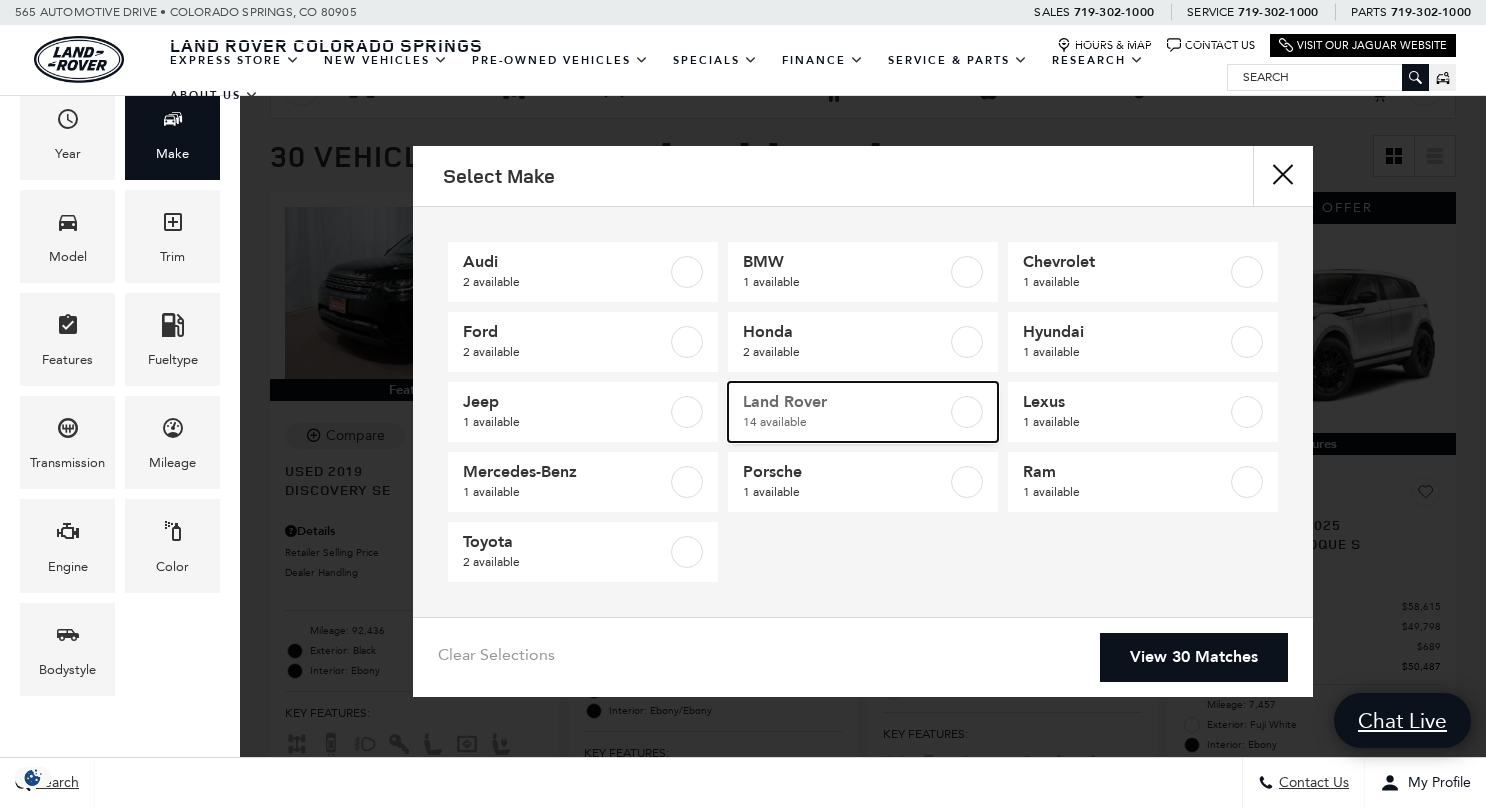 click on "Land Rover" at bounding box center [845, 402] 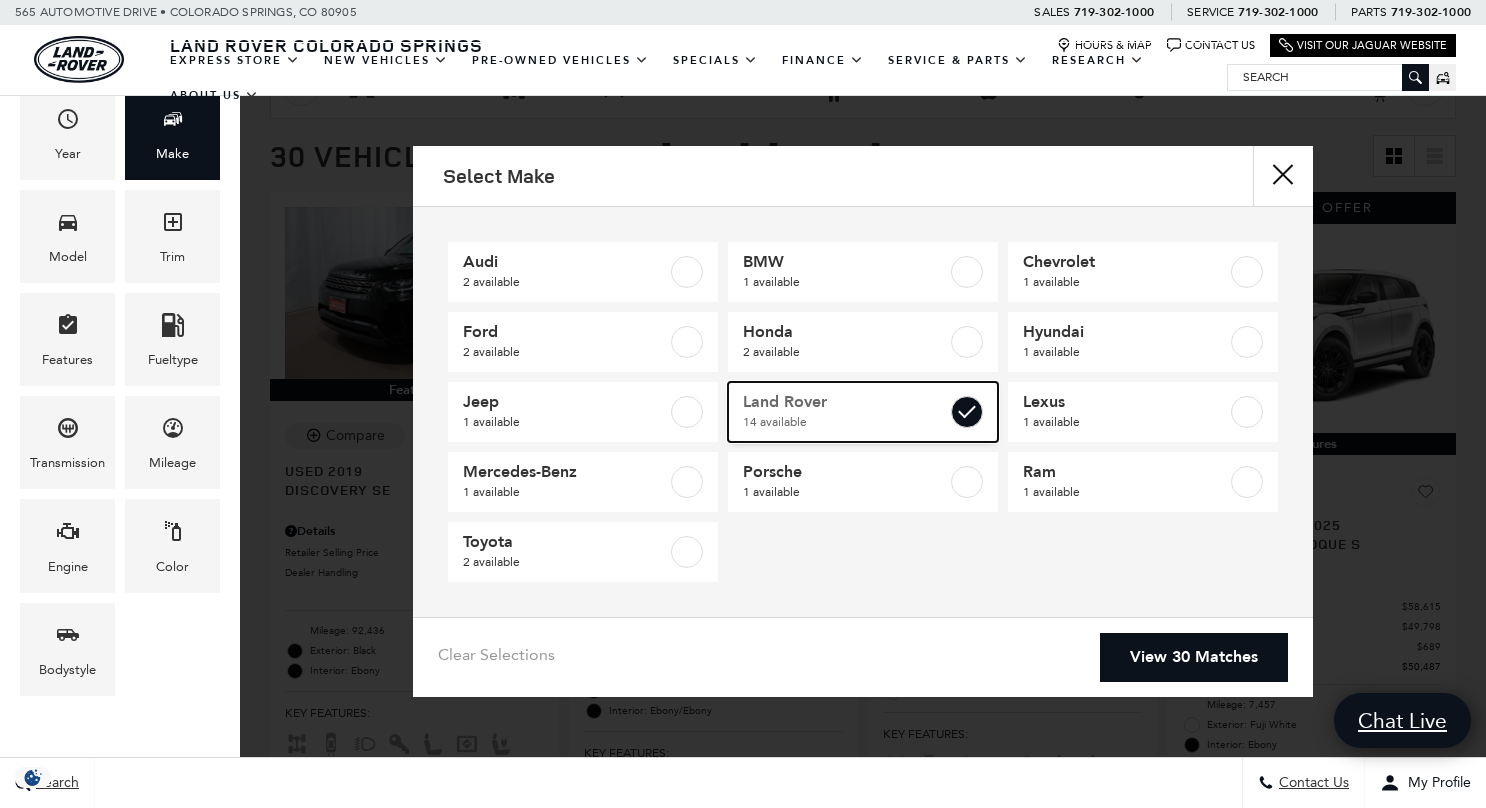 checkbox on "true" 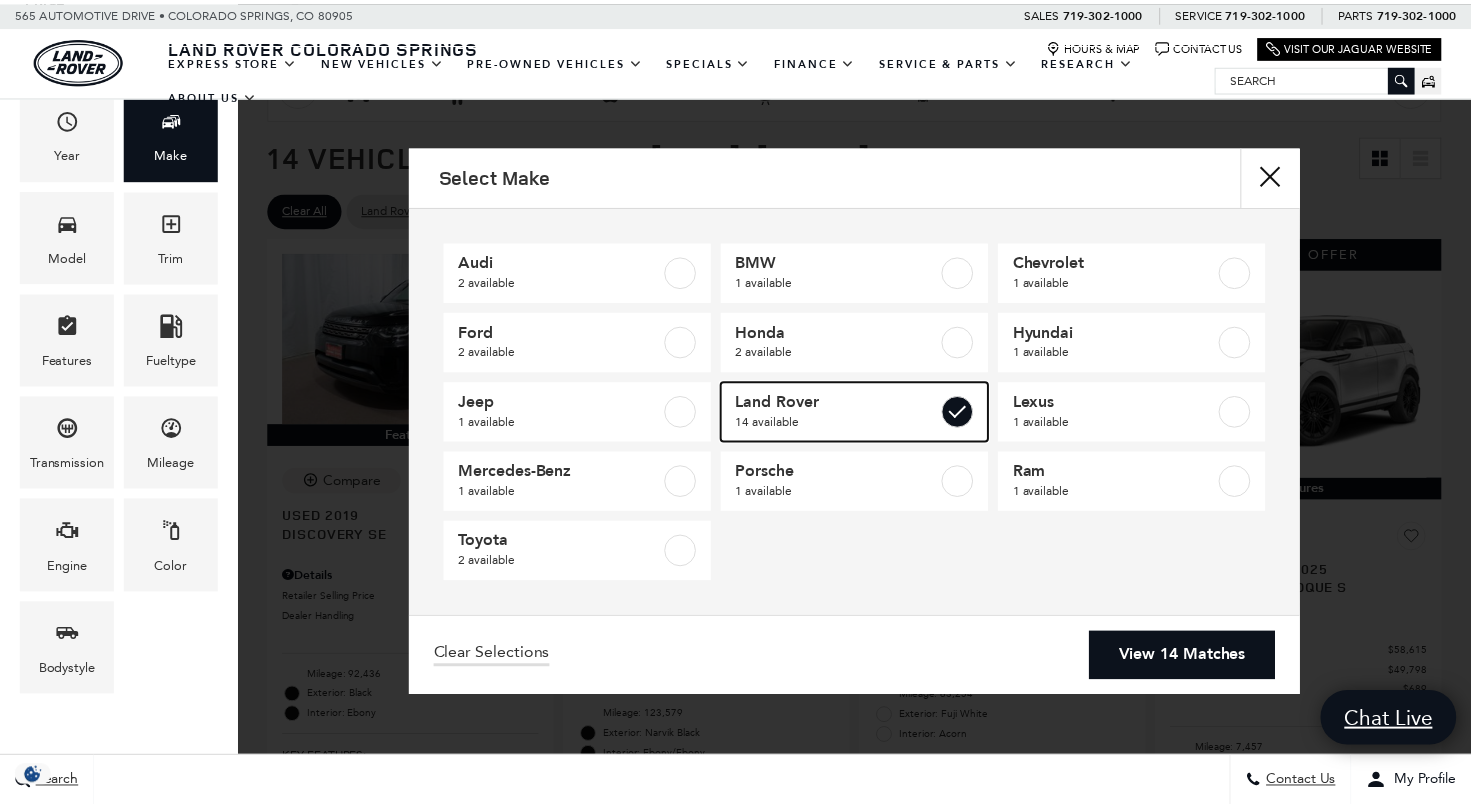 scroll, scrollTop: 0, scrollLeft: 0, axis: both 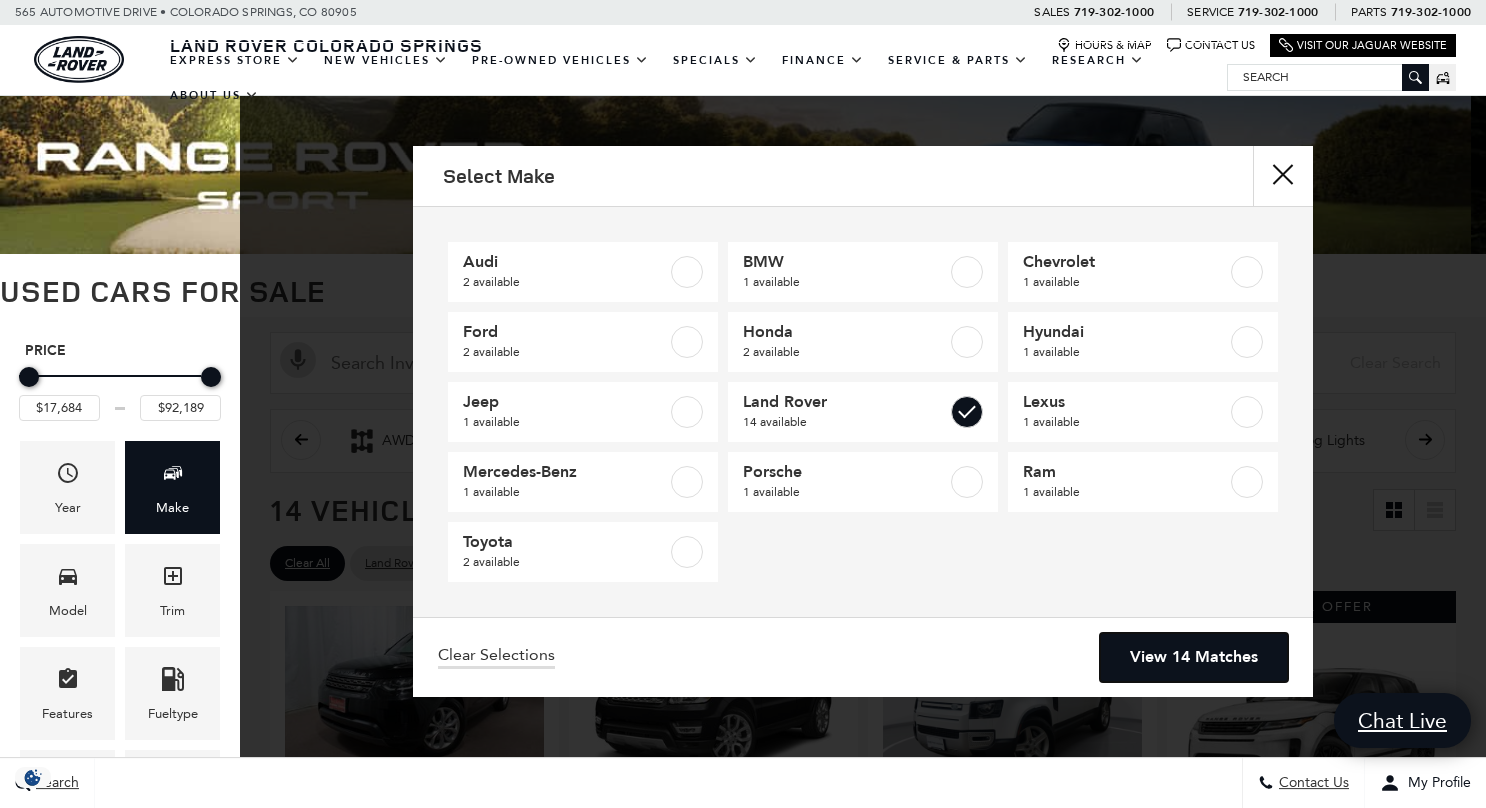 click on "View   14   Matches" at bounding box center (1194, 657) 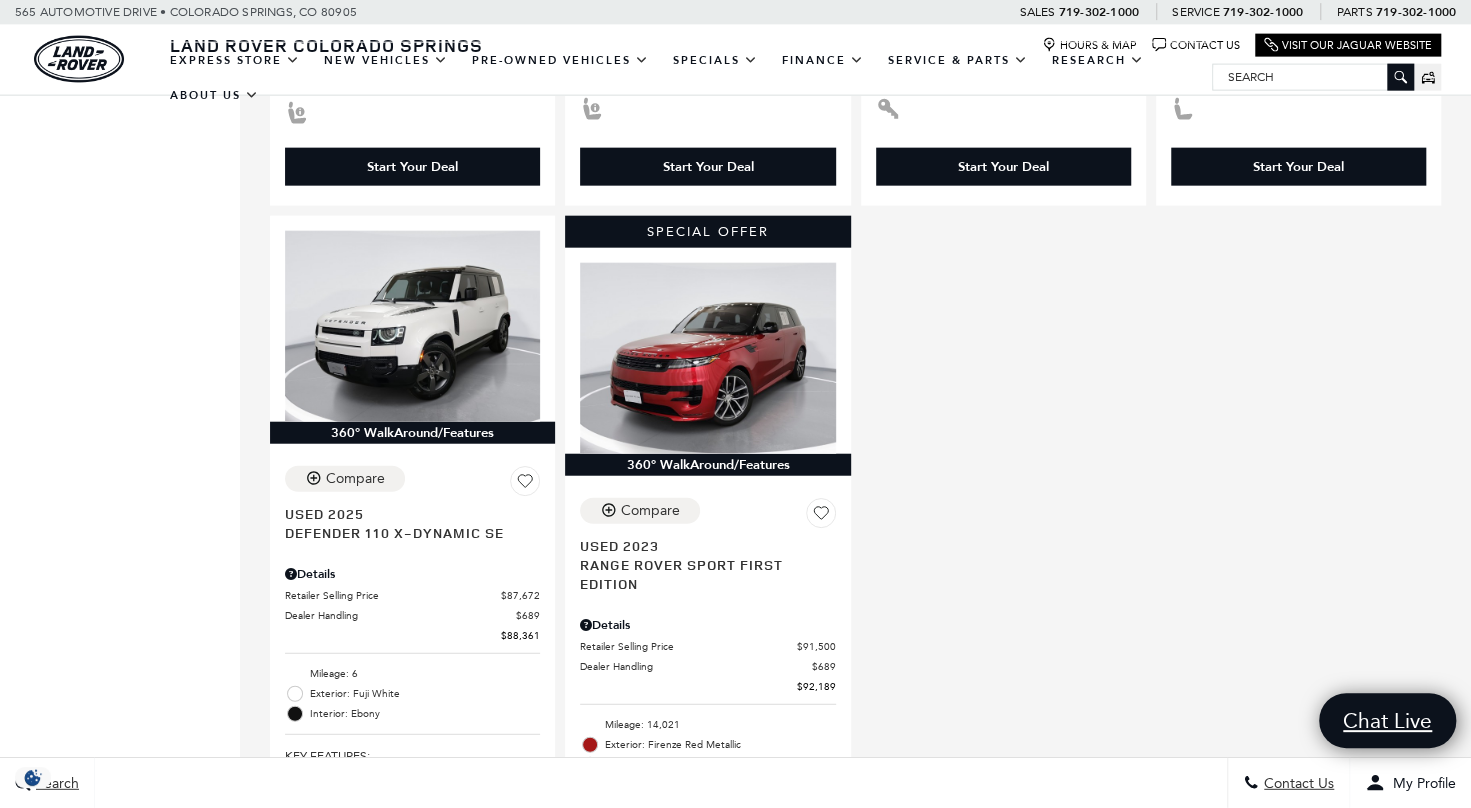 scroll, scrollTop: 2728, scrollLeft: 0, axis: vertical 